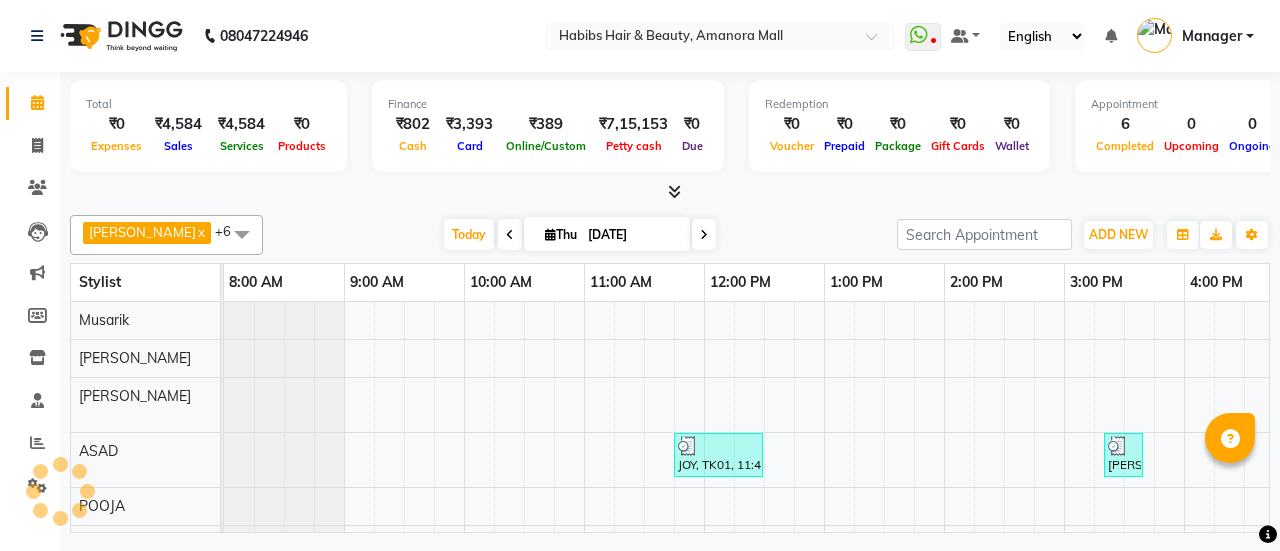 scroll, scrollTop: 0, scrollLeft: 0, axis: both 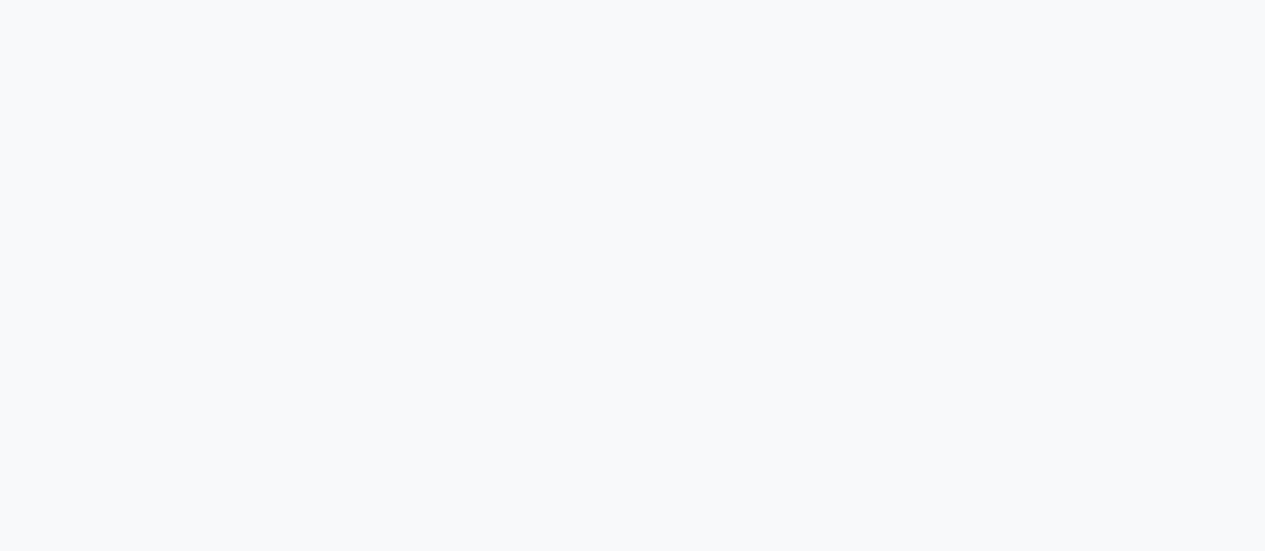 select on "5399" 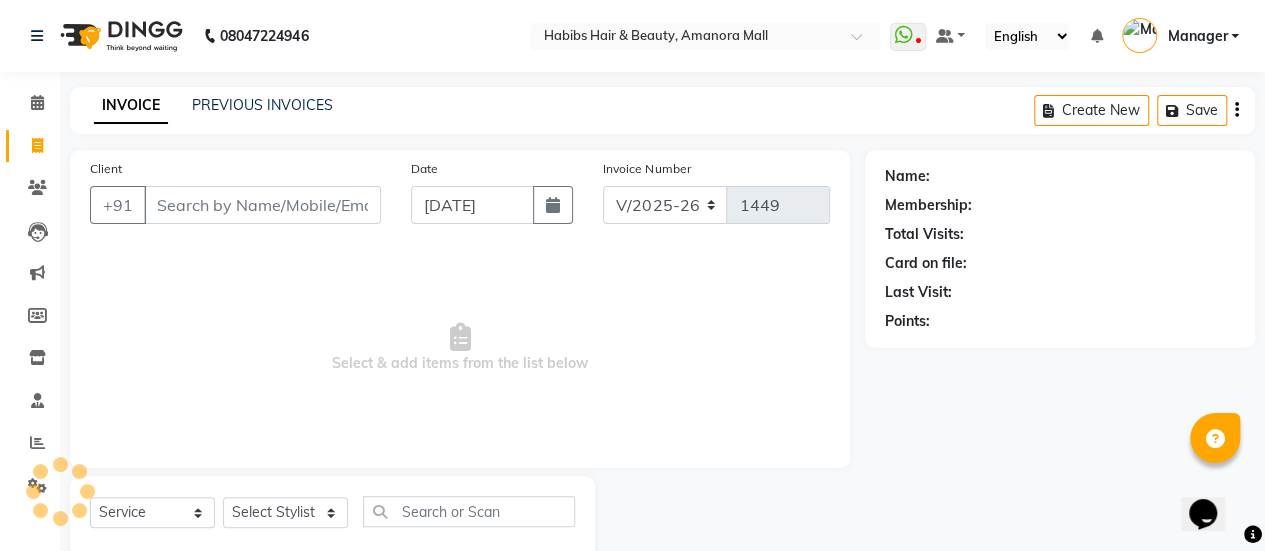 scroll, scrollTop: 0, scrollLeft: 0, axis: both 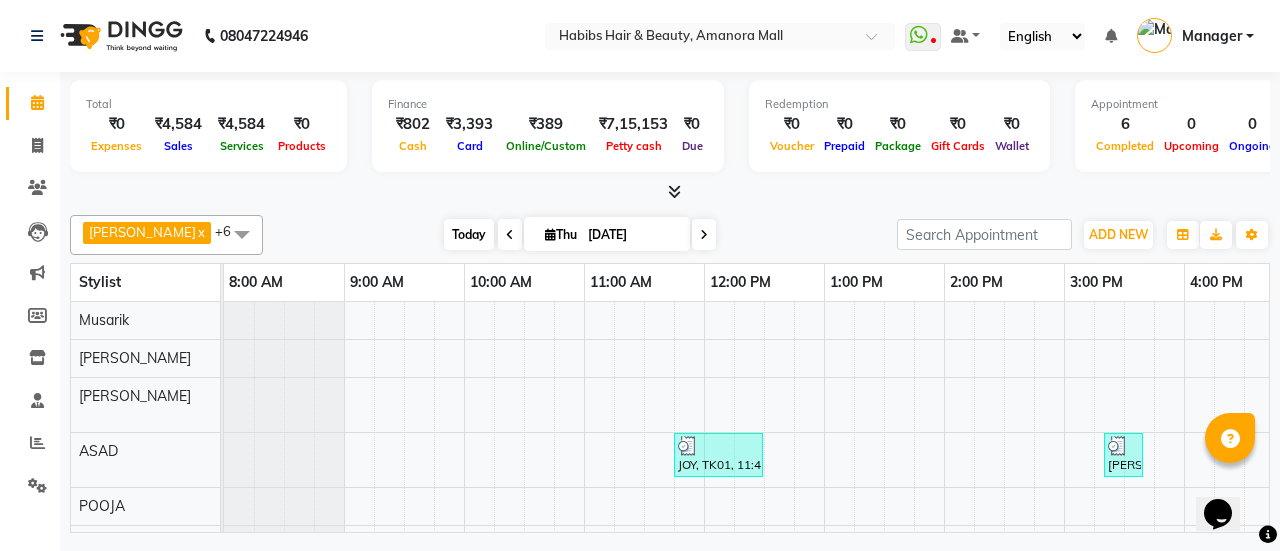 click on "Today" at bounding box center [469, 234] 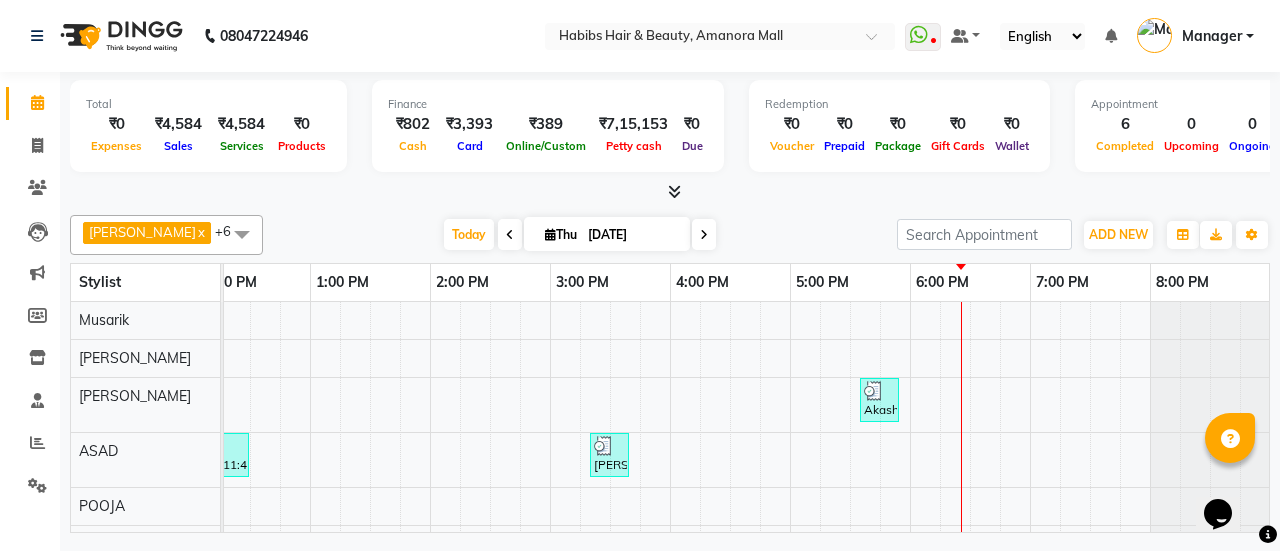 click at bounding box center (510, 235) 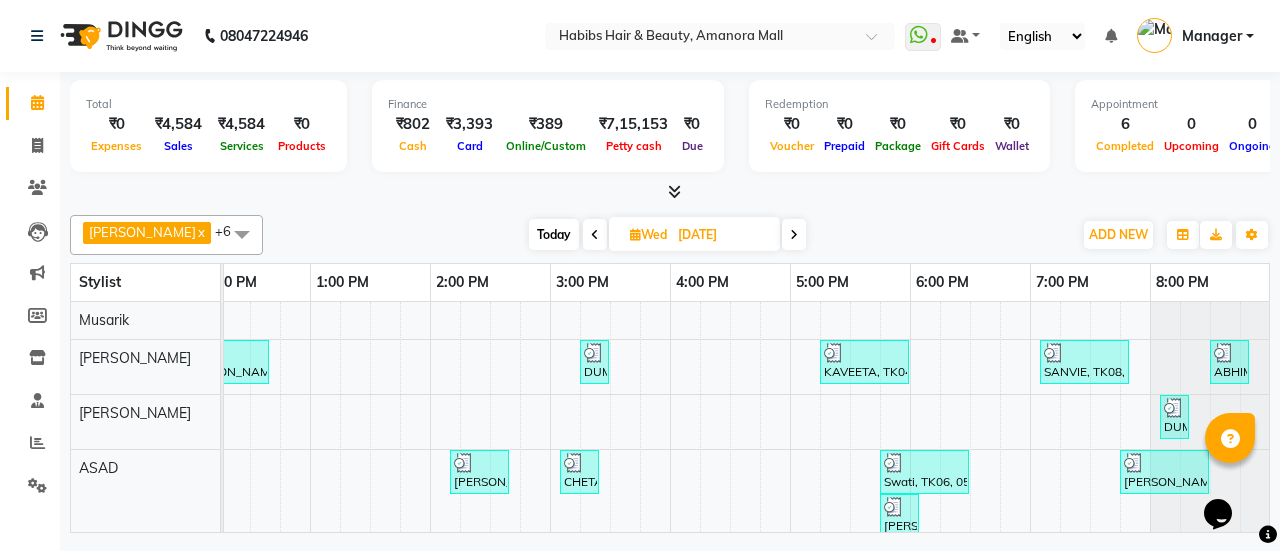 click at bounding box center (794, 235) 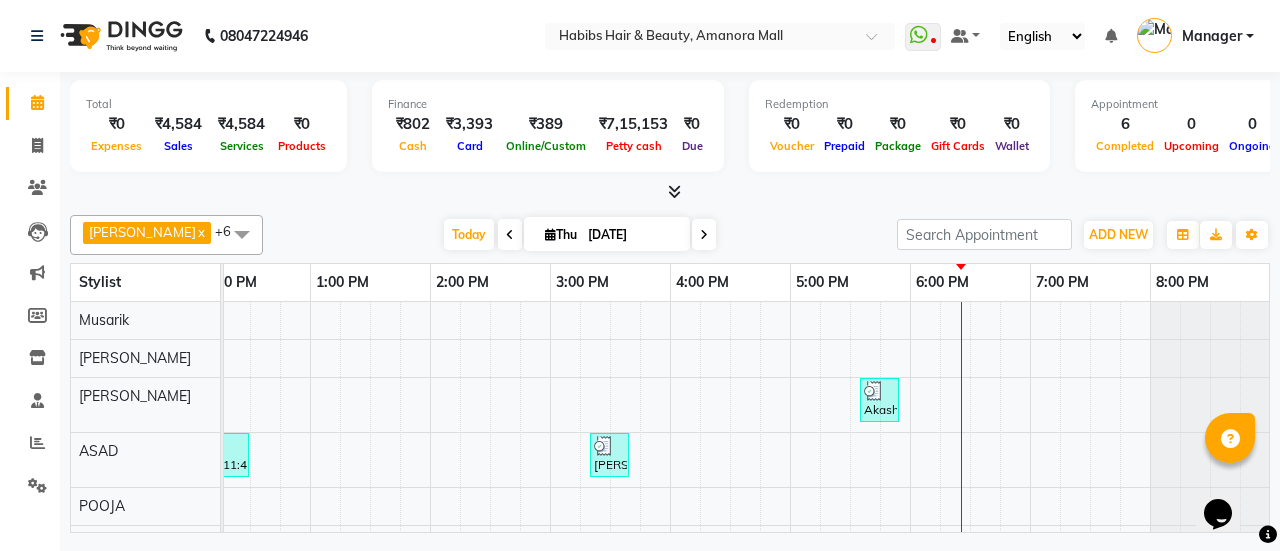 click at bounding box center [242, 234] 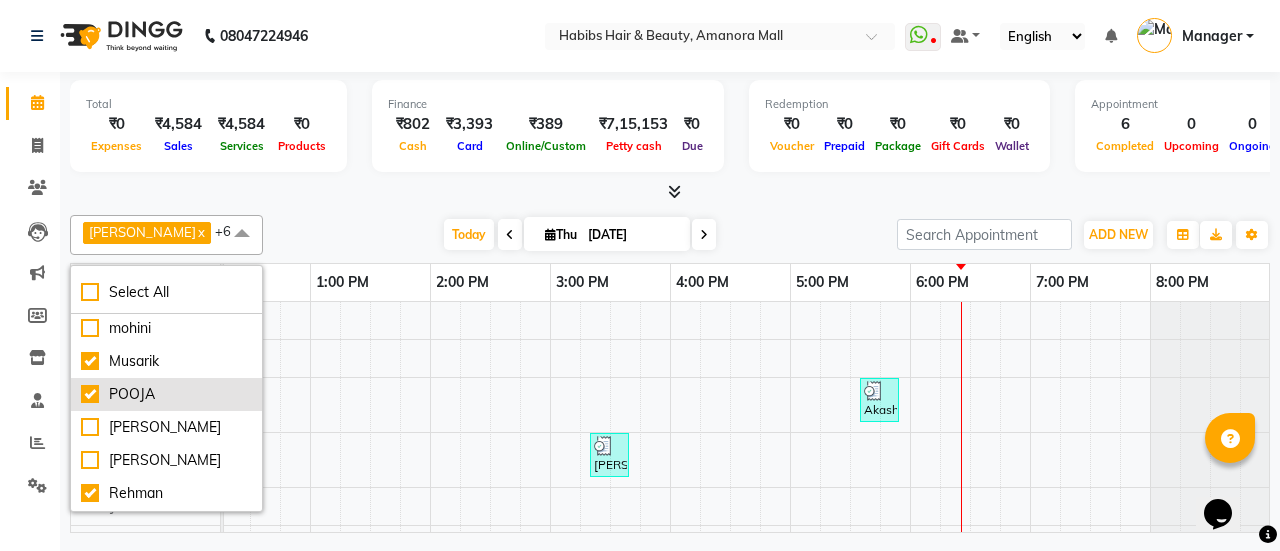 click on "POOJA" at bounding box center [166, 394] 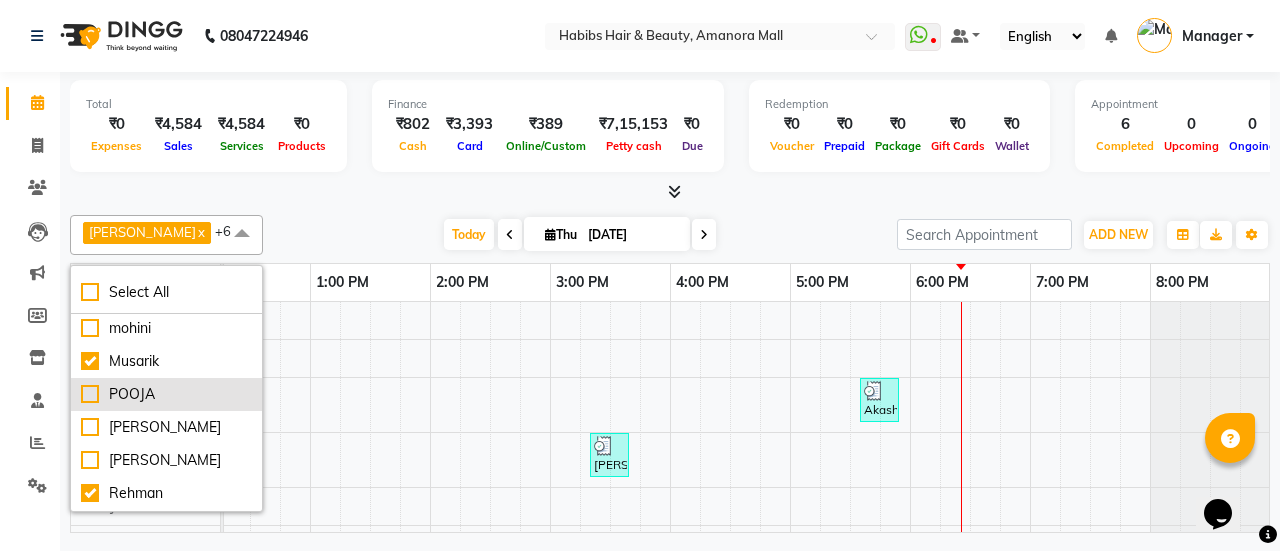 checkbox on "false" 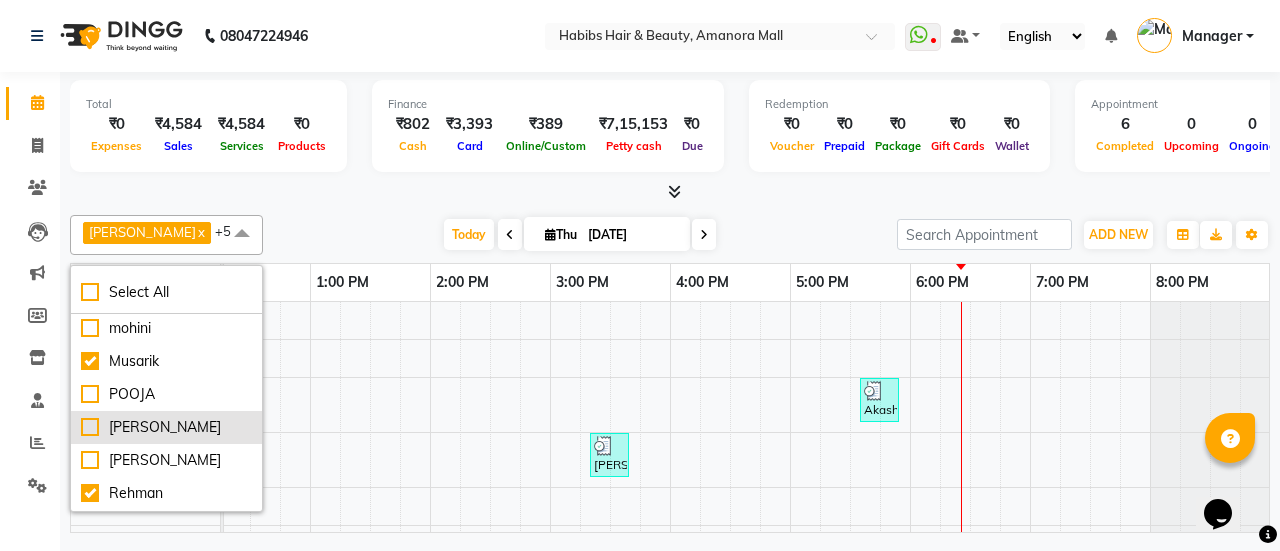 click on "[PERSON_NAME]" at bounding box center [166, 427] 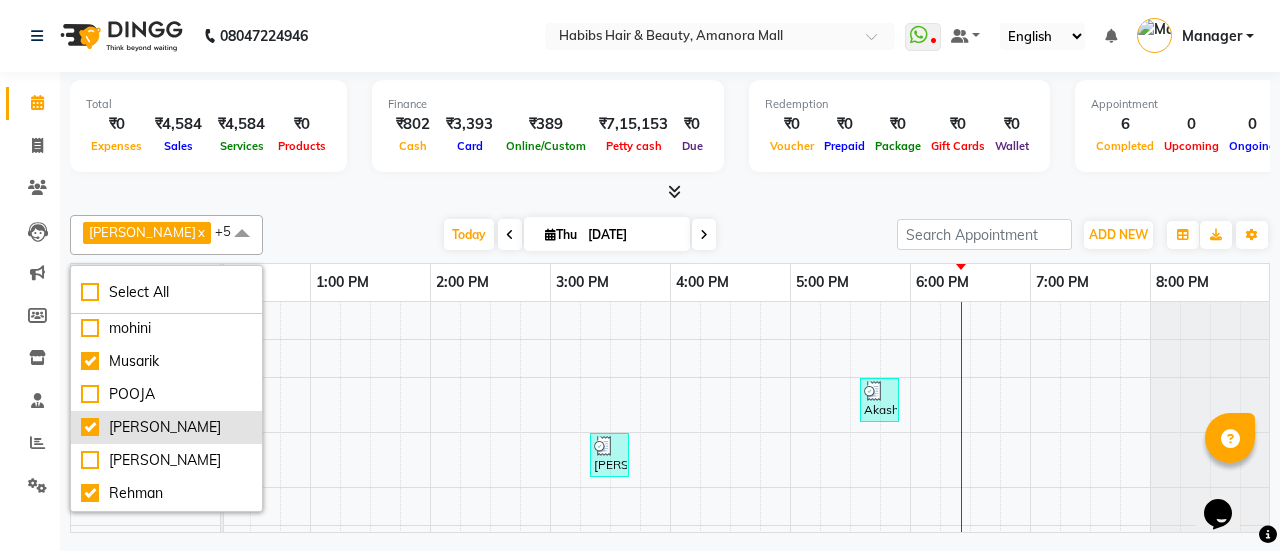 checkbox on "true" 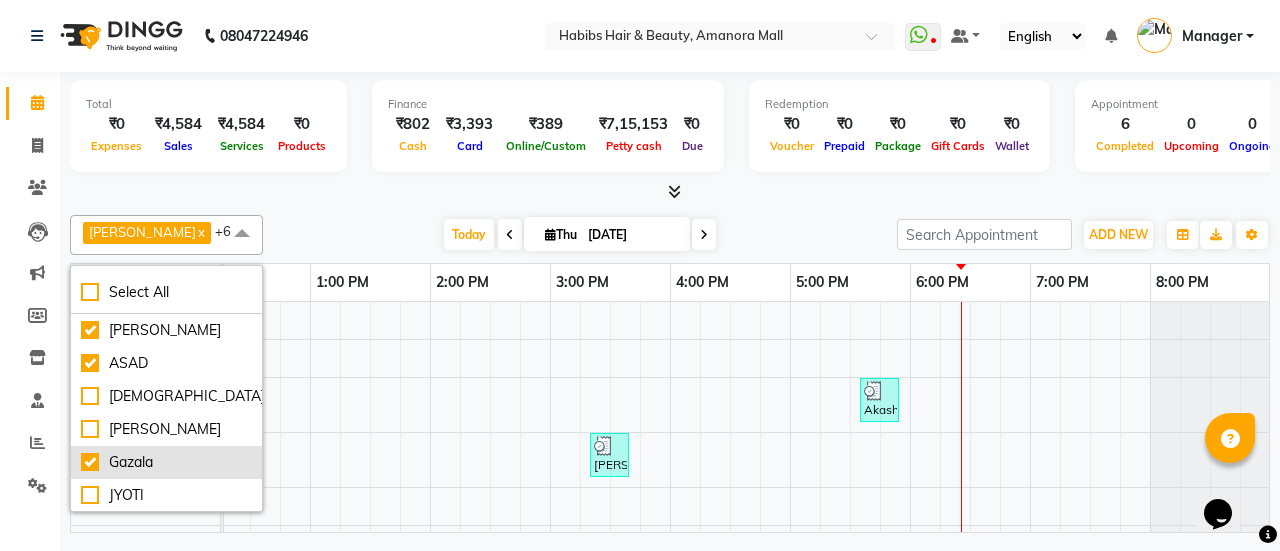click on "Gazala" at bounding box center (166, 462) 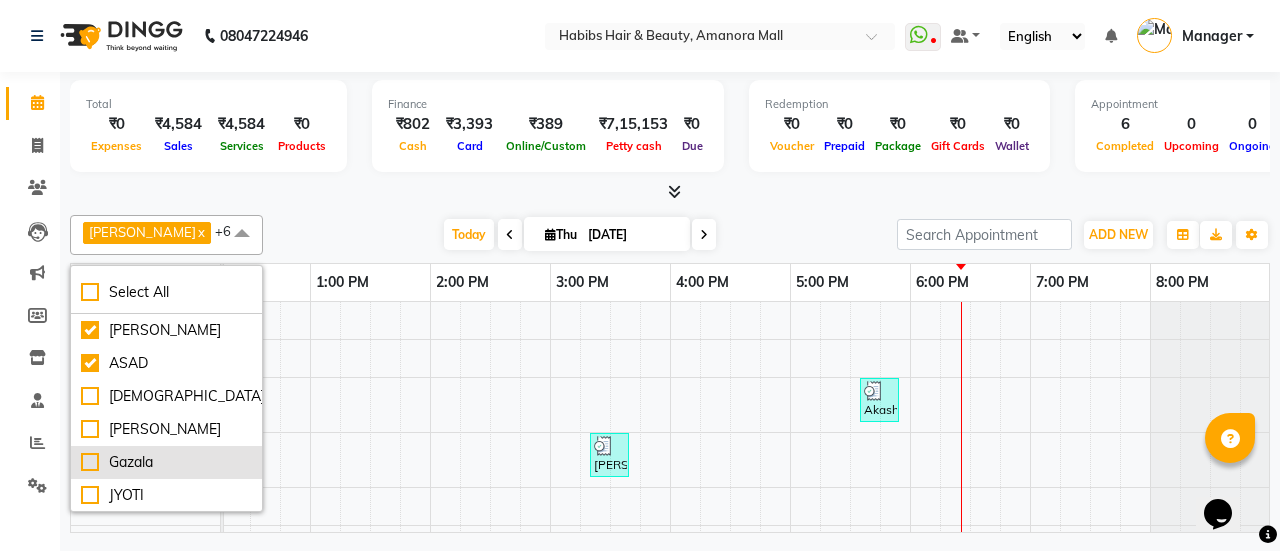 checkbox on "false" 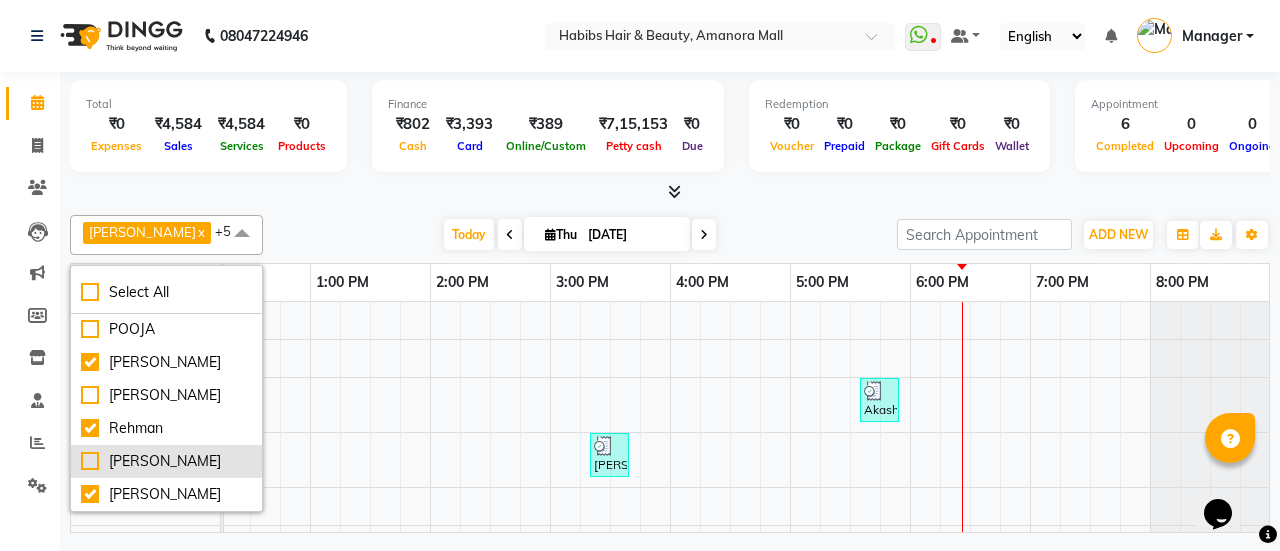 click on "[PERSON_NAME]" at bounding box center (166, 461) 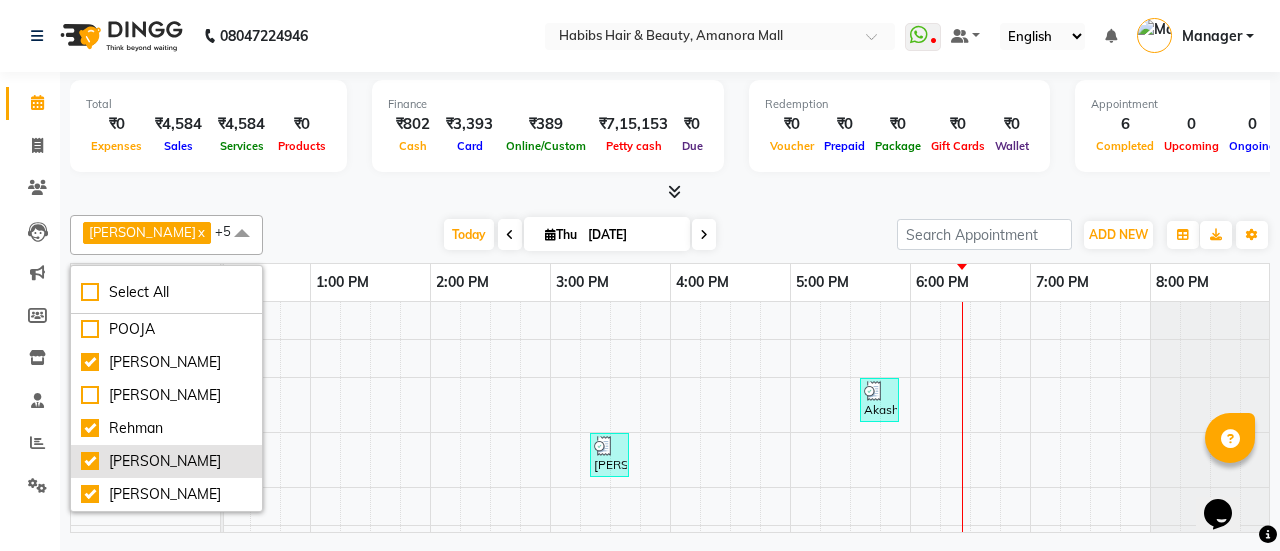 checkbox on "true" 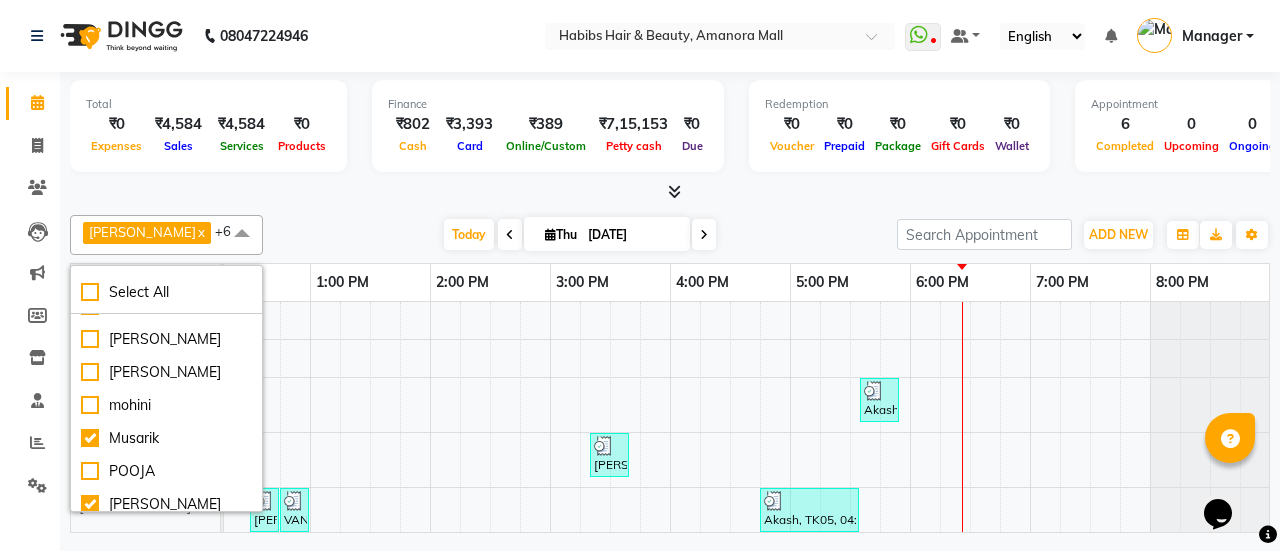 click on "Ankush  x ASAD  x Musarik  x Rehman  x Shubham  x Prajakta  x Shraddha  x +6 Select All Ankush ASAD Bhagavantu Bhagyashree Gazala JYOTI kasif krushna KRUSHNA mohini Musarik POOJA Prajakta Ravi Rehman Shraddha Shubham Today  Thu 10-07-2025 Toggle Dropdown Add Appointment Add Invoice Add Expense Add Attendance Add Client Add Transaction Toggle Dropdown Add Appointment Add Invoice Add Expense Add Attendance Add Client ADD NEW Toggle Dropdown Add Appointment Add Invoice Add Expense Add Attendance Add Client Add Transaction Ankush  x ASAD  x Musarik  x Rehman  x Shubham  x Prajakta  x Shraddha  x +6 Select All Ankush ASAD Bhagavantu Bhagyashree Gazala JYOTI kasif krushna KRUSHNA mohini Musarik POOJA Prajakta Ravi Rehman Shraddha Shubham Group By  Staff View   Room View  View as Vertical  Vertical - Week View  Horizontal  Horizontal - Week View  List  Toggle Dropdown Calendar Settings Manage Tags   Arrange Stylists   Reset Stylists  Full Screen Appointment Form Zoom 100%" at bounding box center (670, 235) 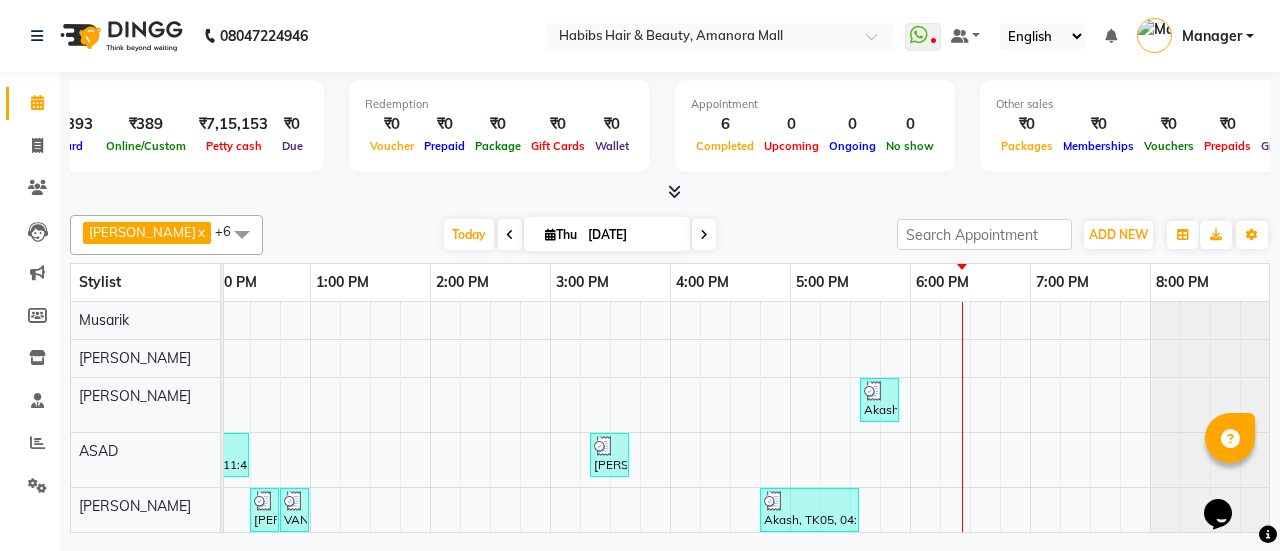 scroll, scrollTop: 0, scrollLeft: 0, axis: both 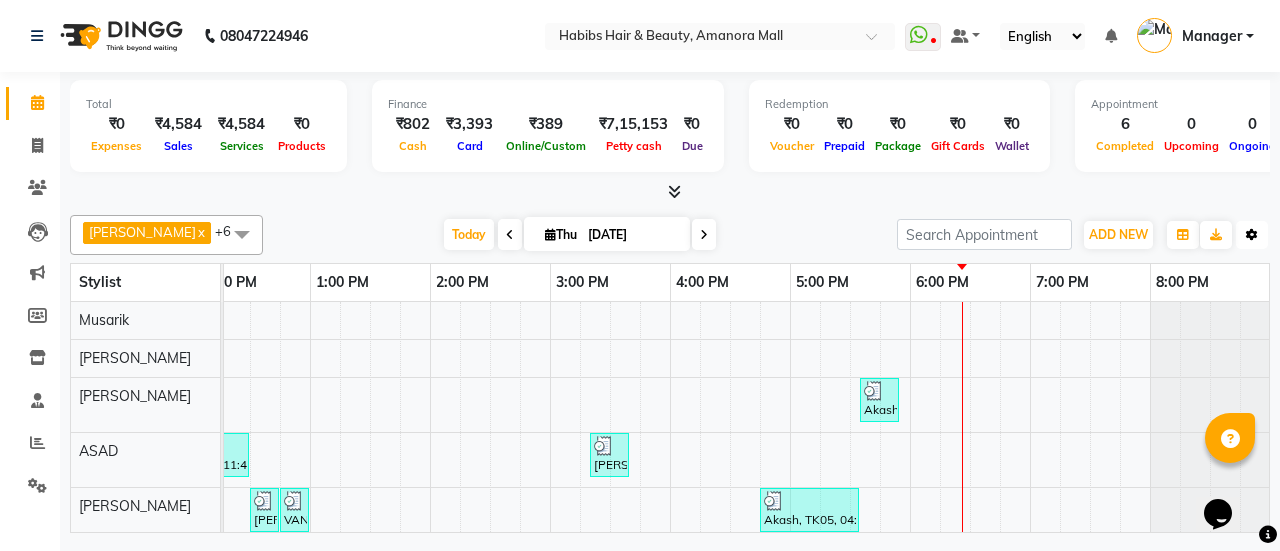 click on "Toggle Dropdown" at bounding box center [1252, 235] 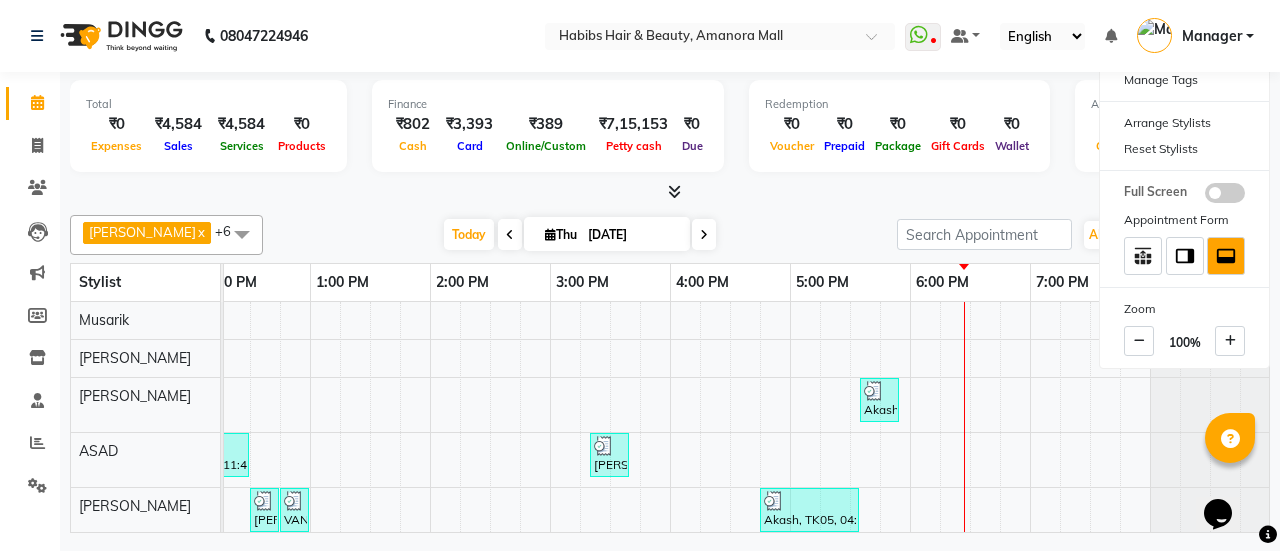 scroll, scrollTop: 98, scrollLeft: 514, axis: both 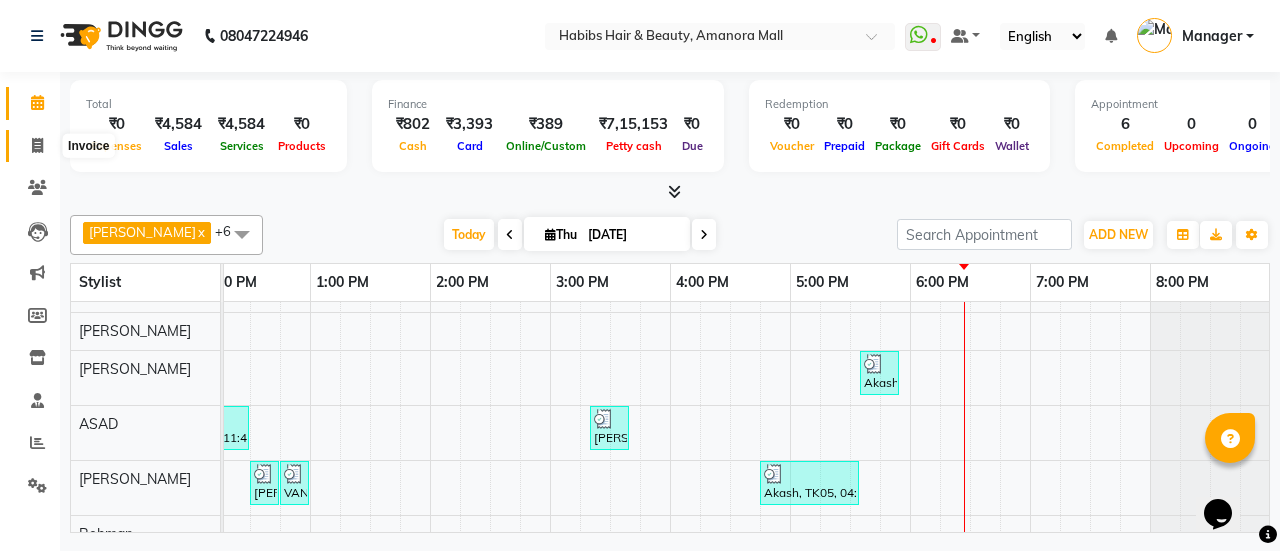 click 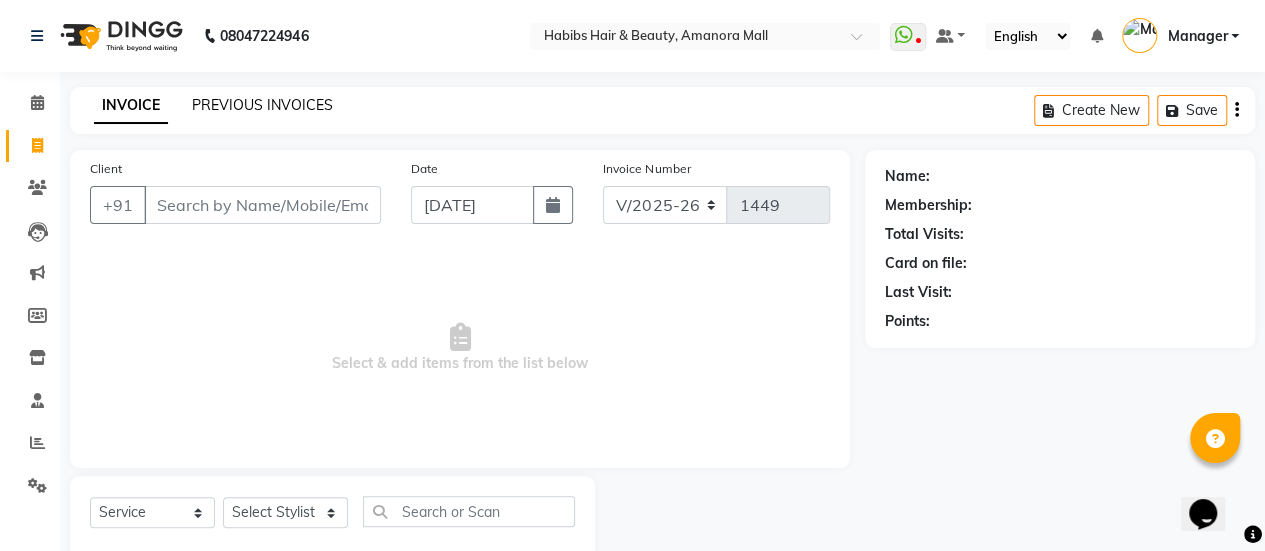 click on "PREVIOUS INVOICES" 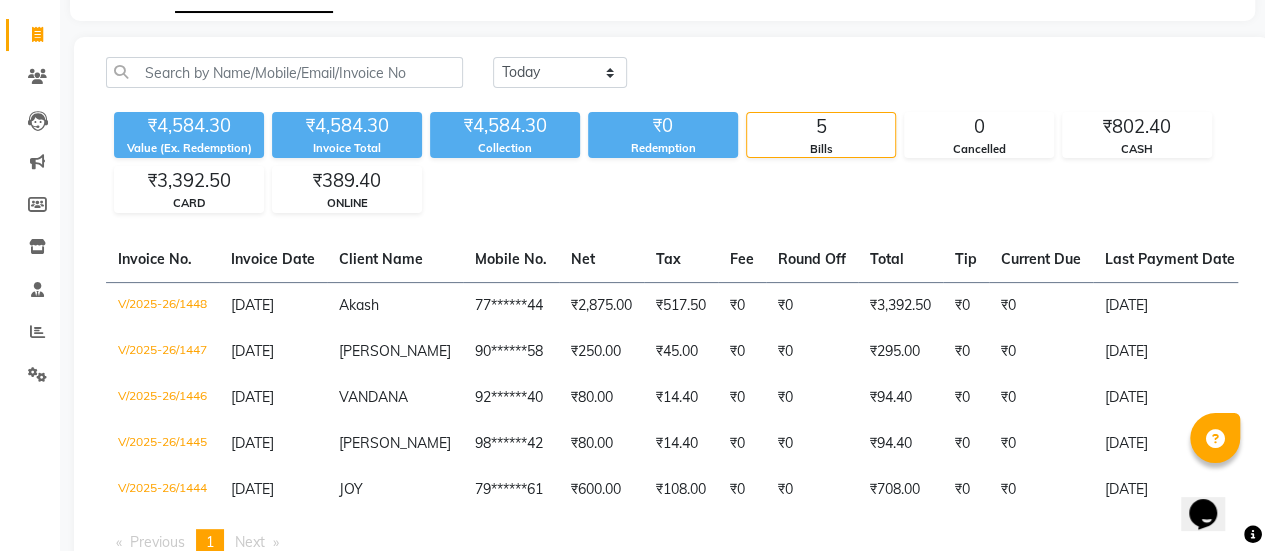 scroll, scrollTop: 112, scrollLeft: 0, axis: vertical 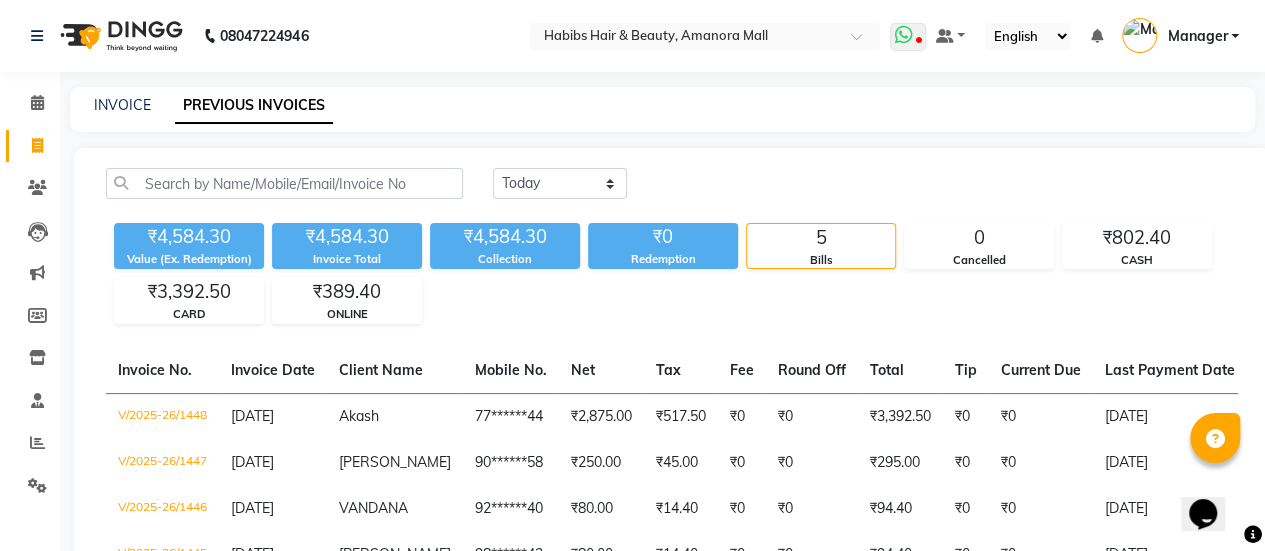 click at bounding box center [904, 35] 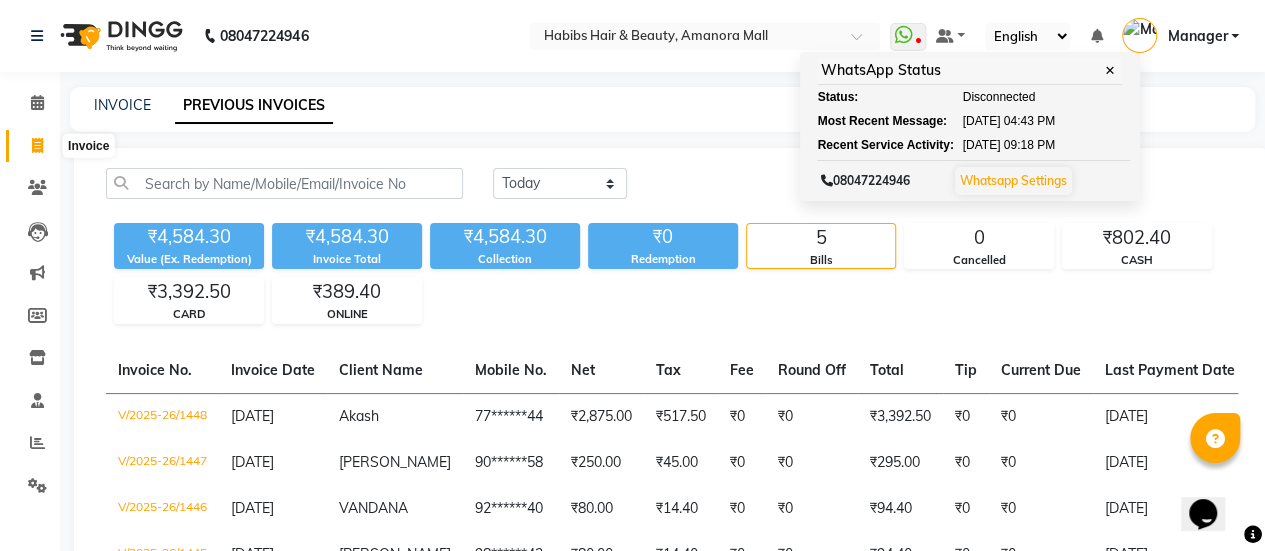 click 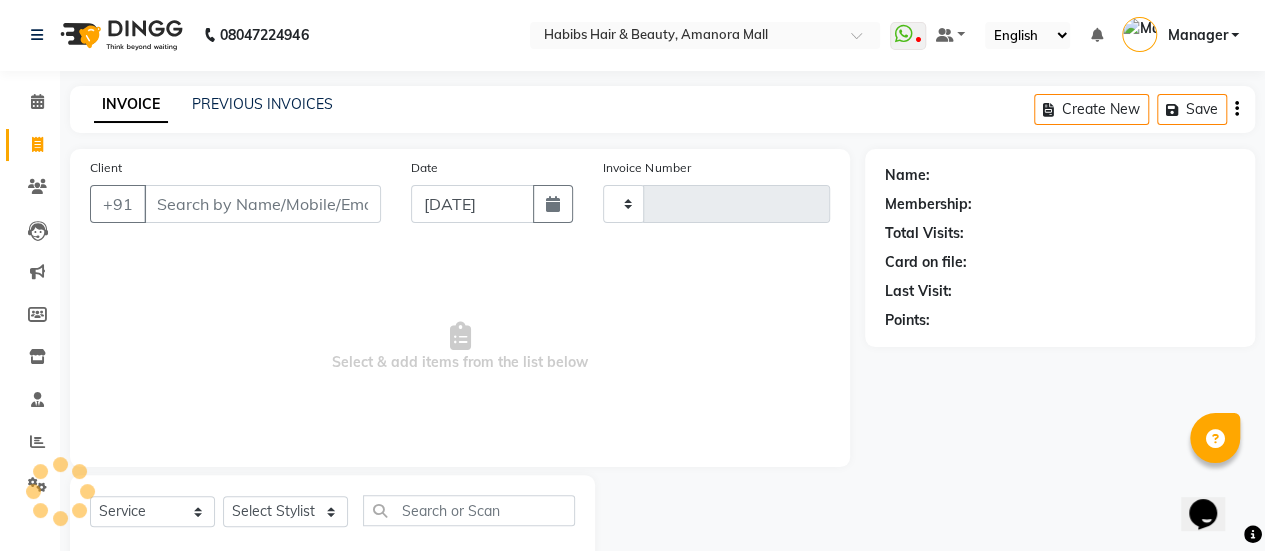 scroll, scrollTop: 49, scrollLeft: 0, axis: vertical 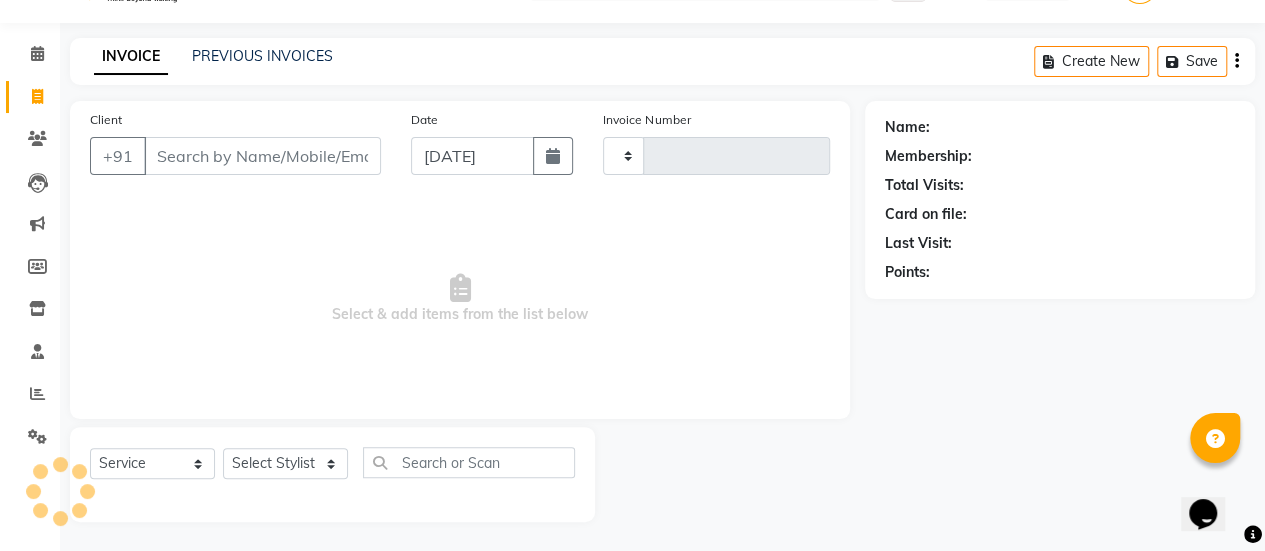 type on "1449" 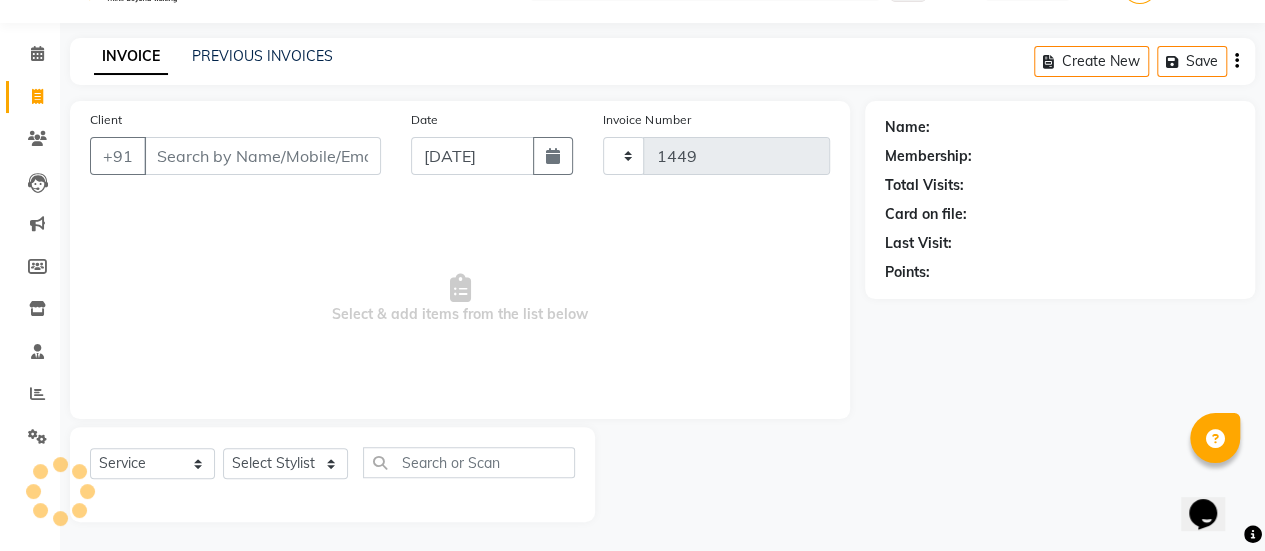 select on "5399" 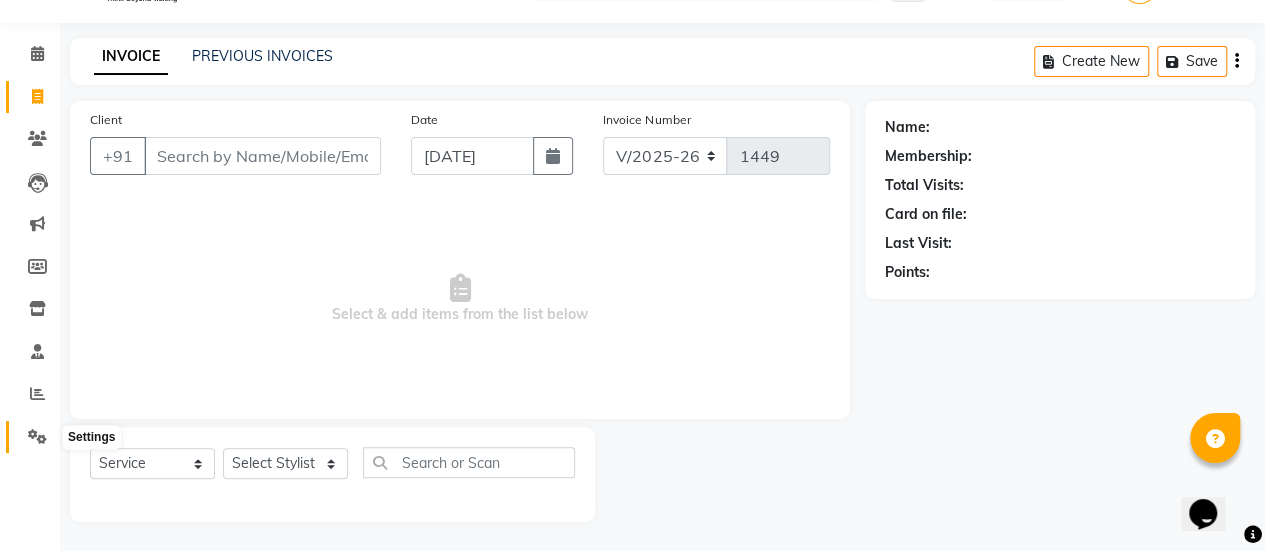 click 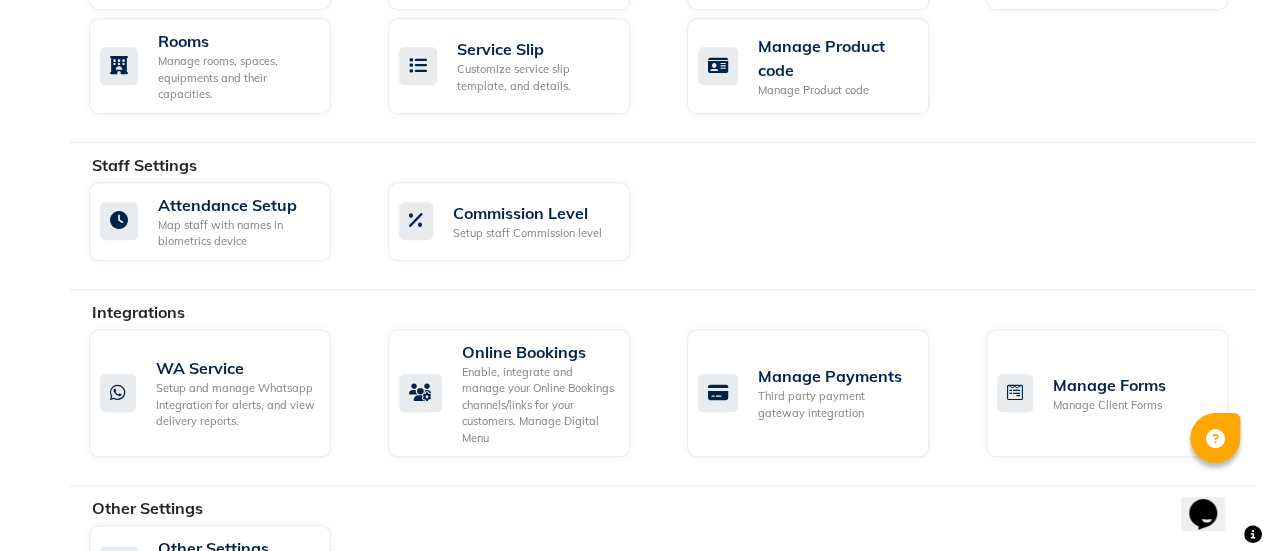 scroll, scrollTop: 962, scrollLeft: 0, axis: vertical 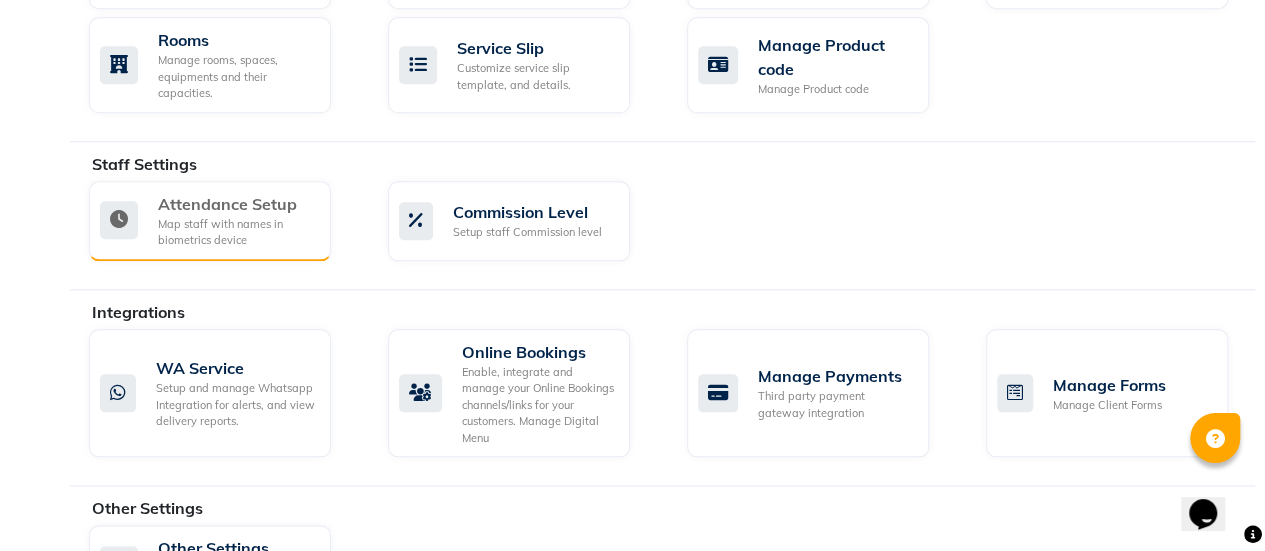 click on "Map staff with names in biometrics device" 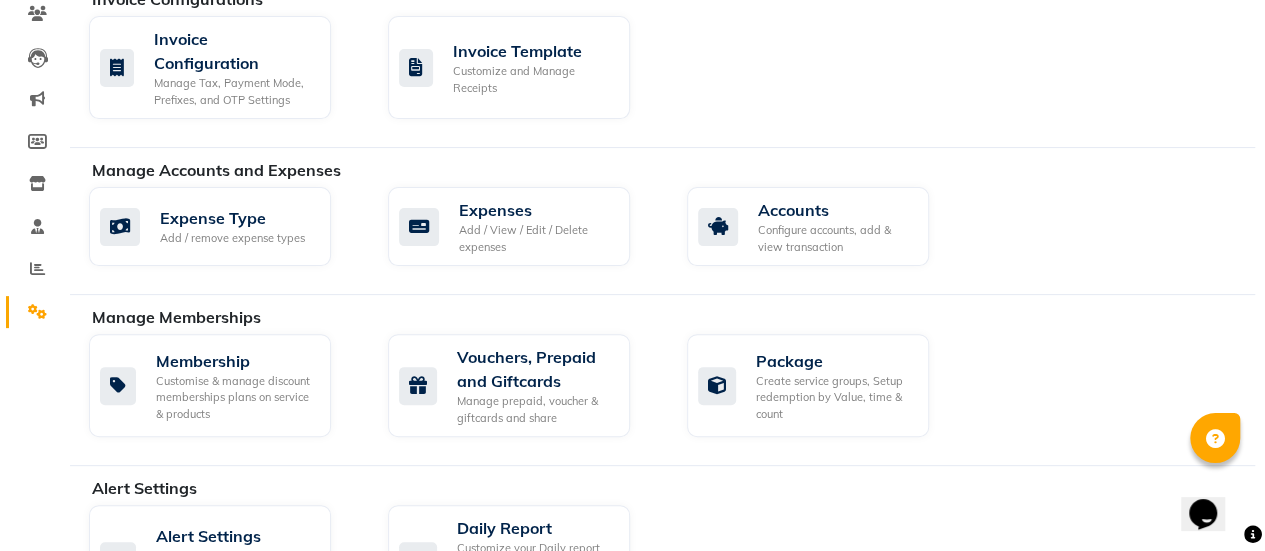 scroll, scrollTop: 176, scrollLeft: 0, axis: vertical 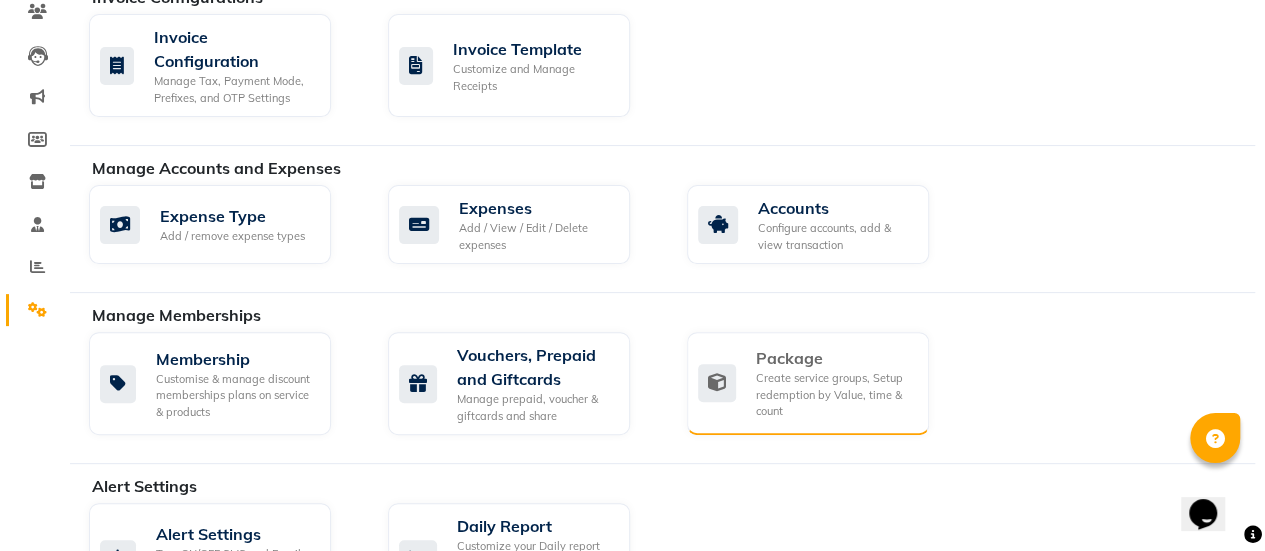 click on "Create service groups, Setup redemption by Value, time & count" 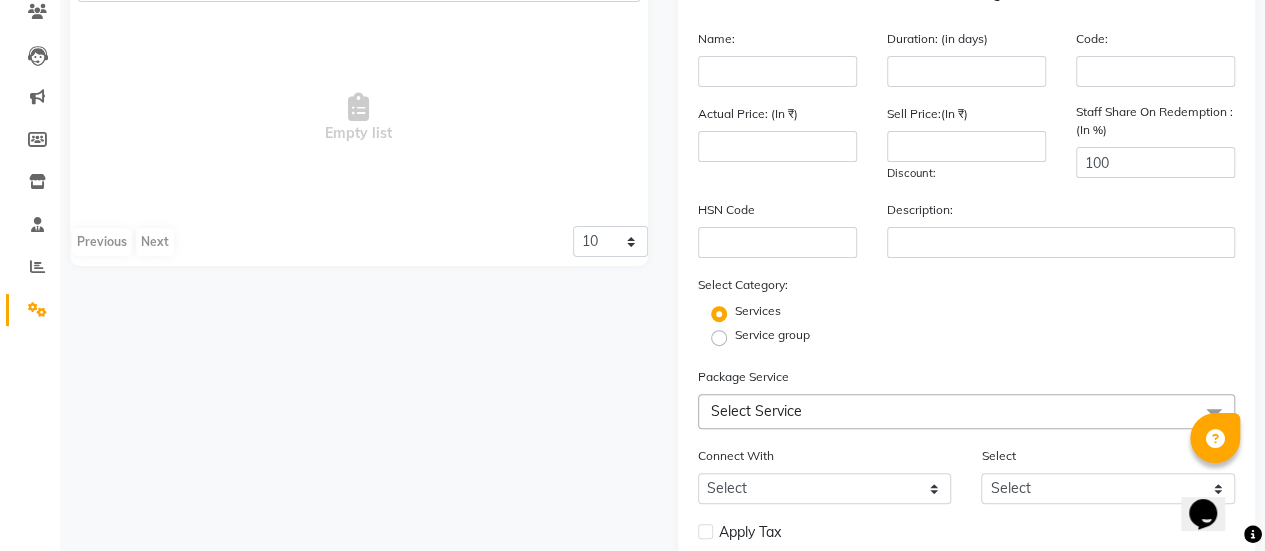 scroll, scrollTop: 0, scrollLeft: 0, axis: both 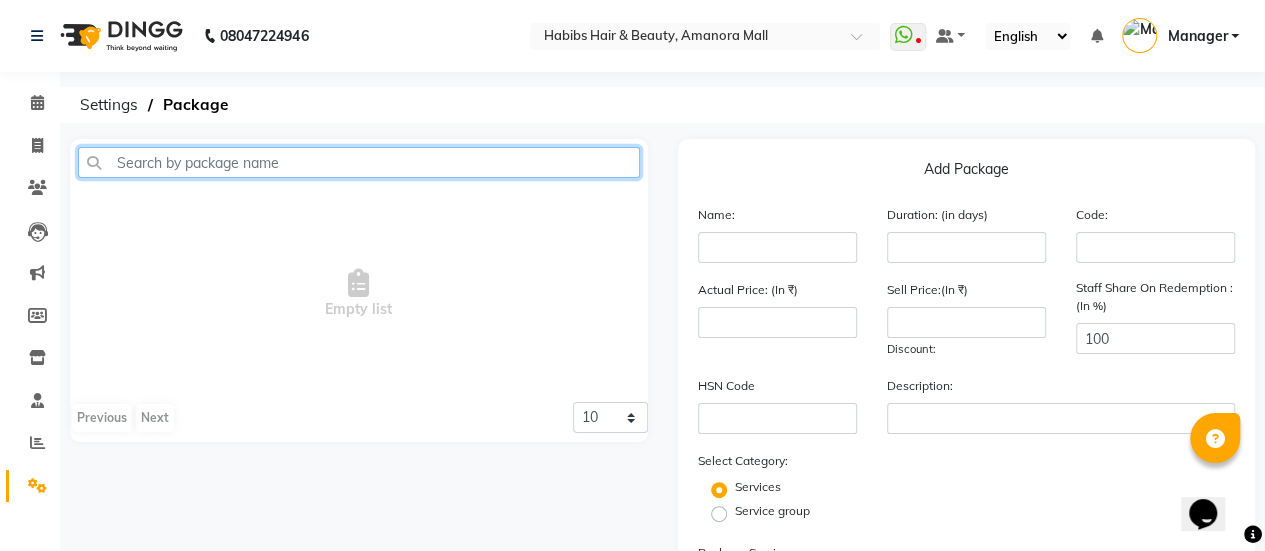click 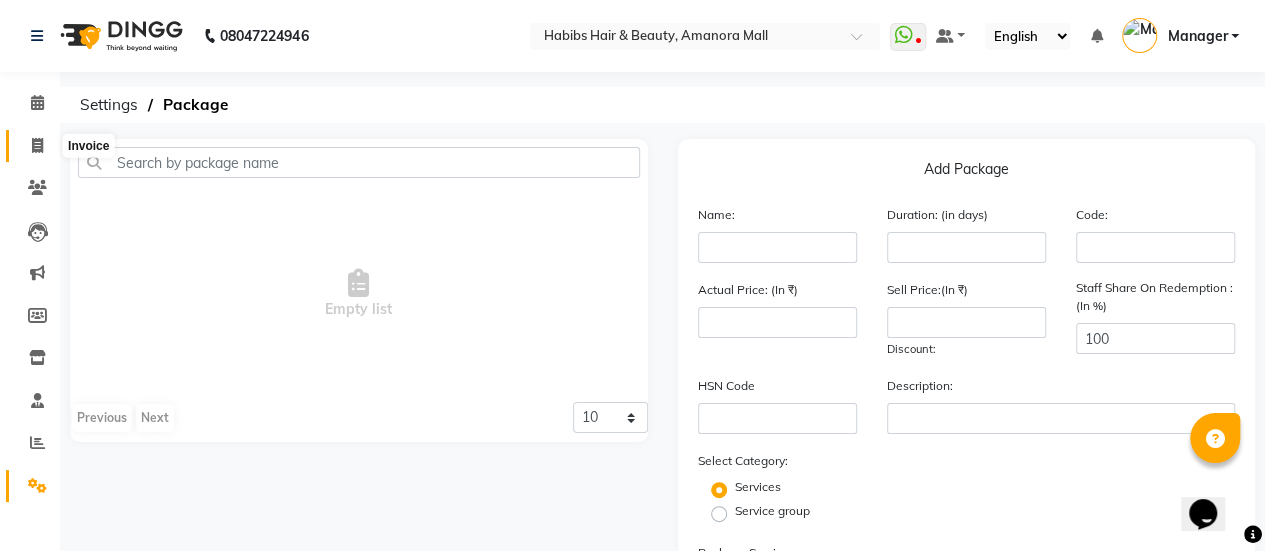 click 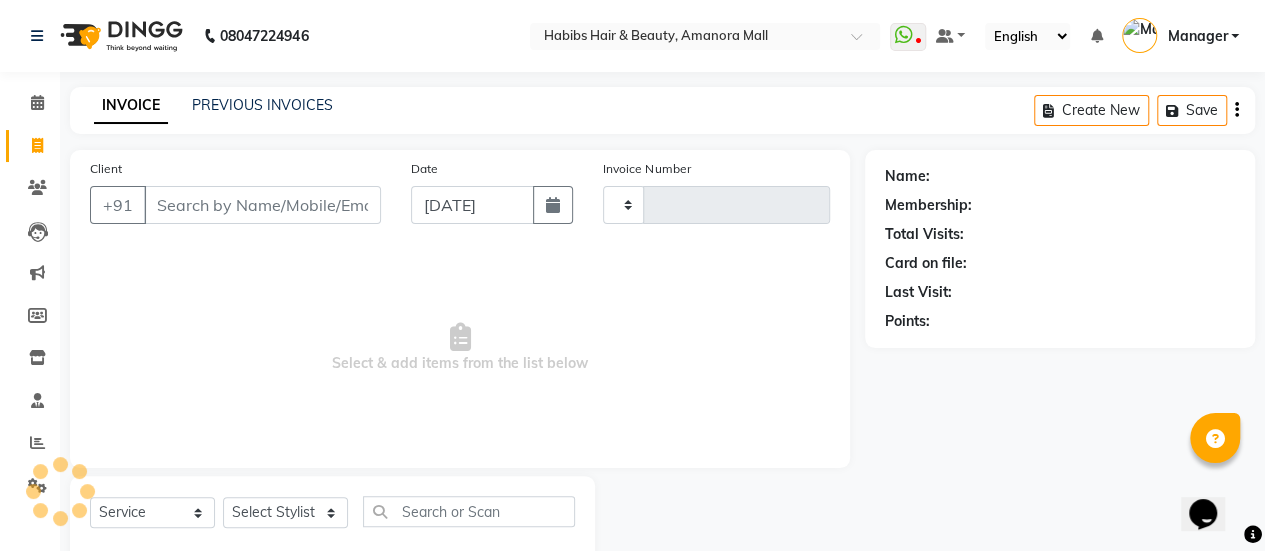 type on "1449" 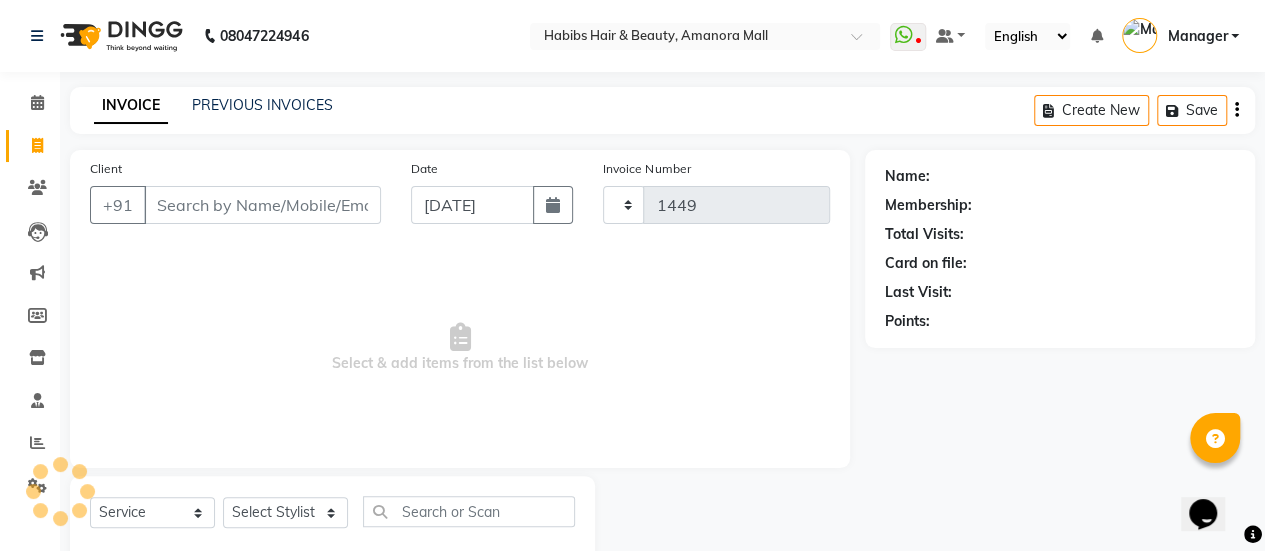 scroll, scrollTop: 49, scrollLeft: 0, axis: vertical 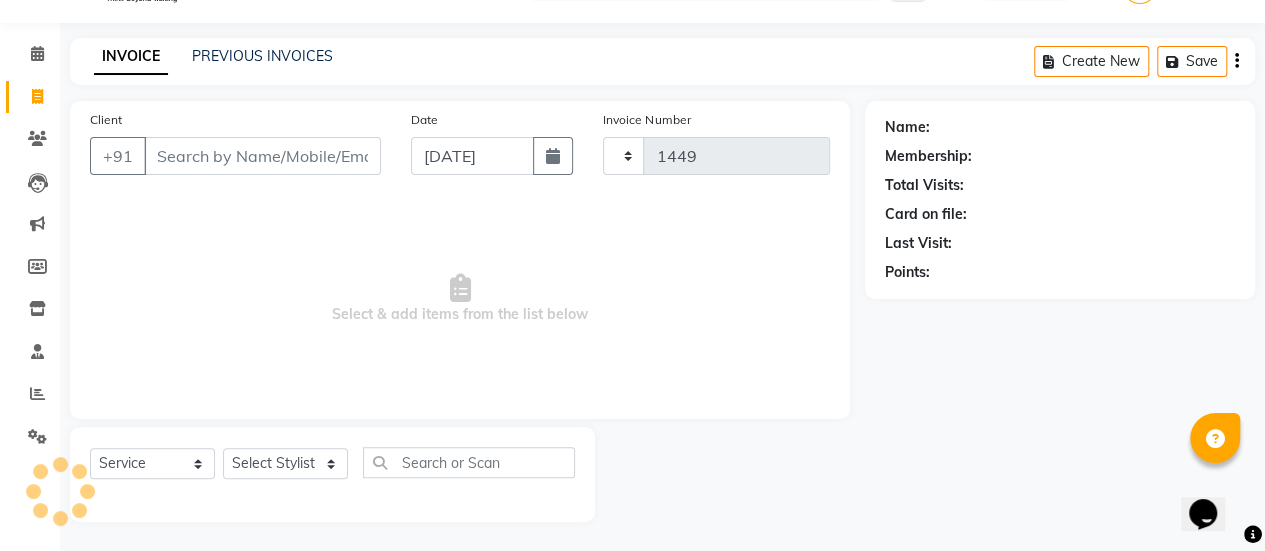 select on "5399" 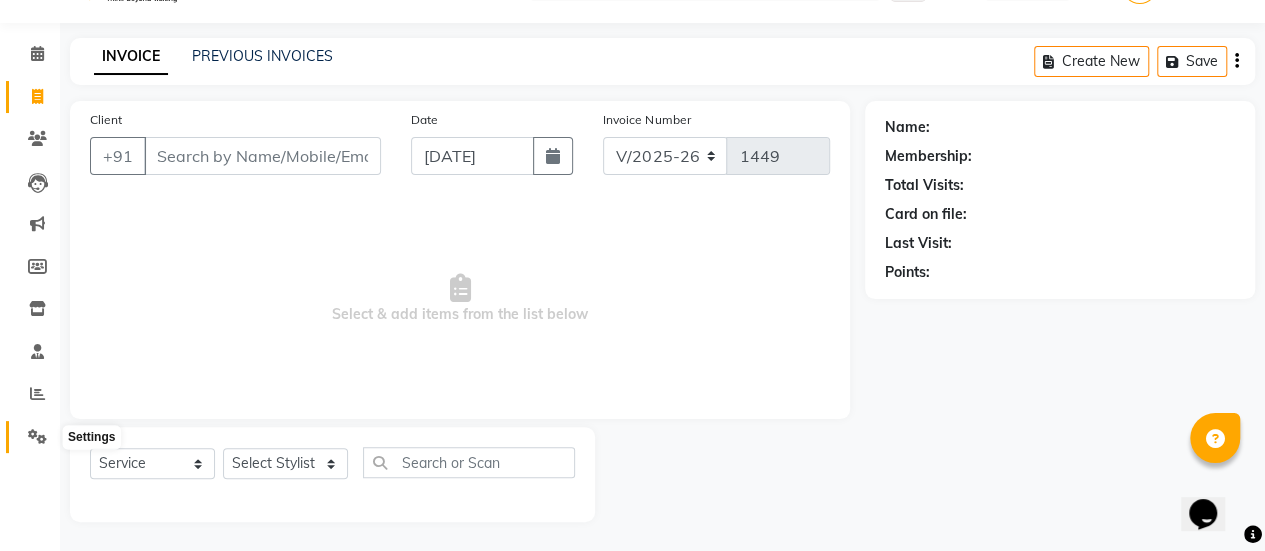 click 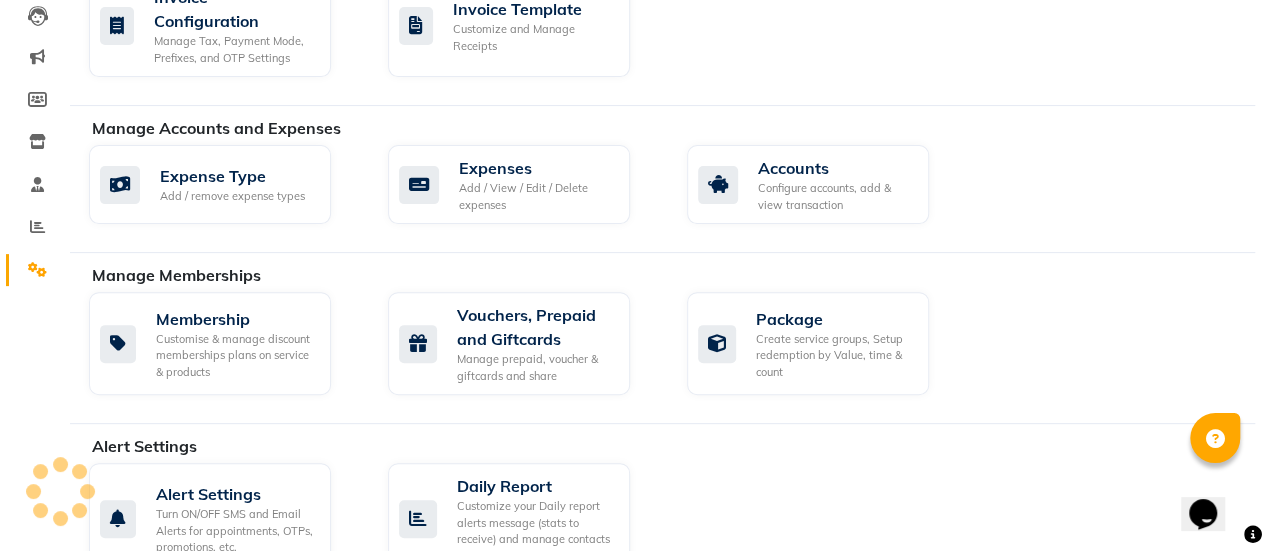 scroll, scrollTop: 0, scrollLeft: 0, axis: both 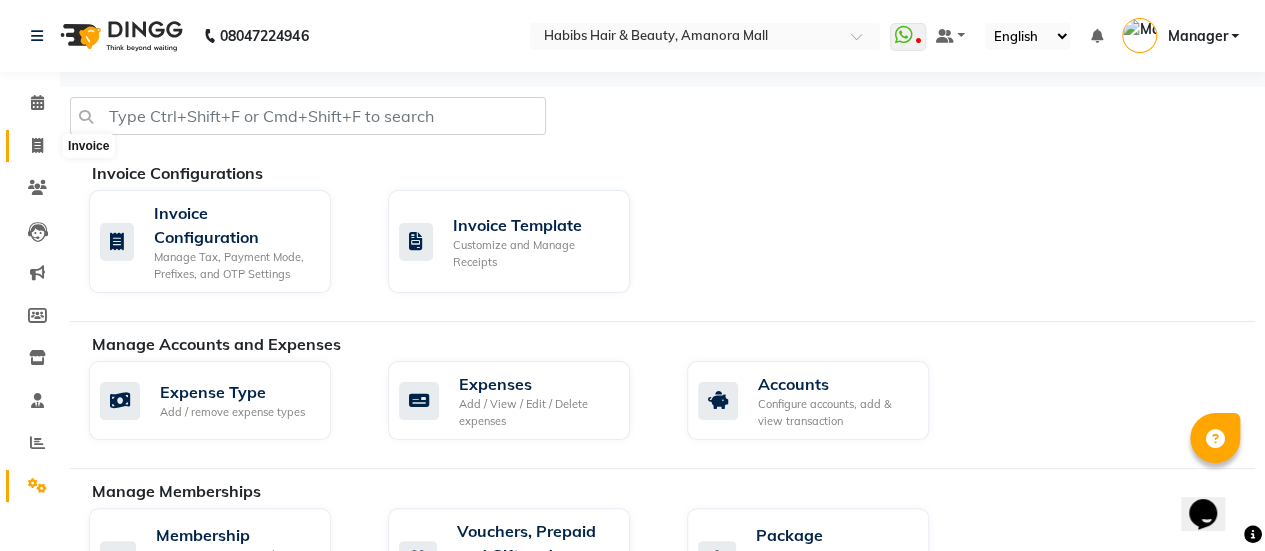 click 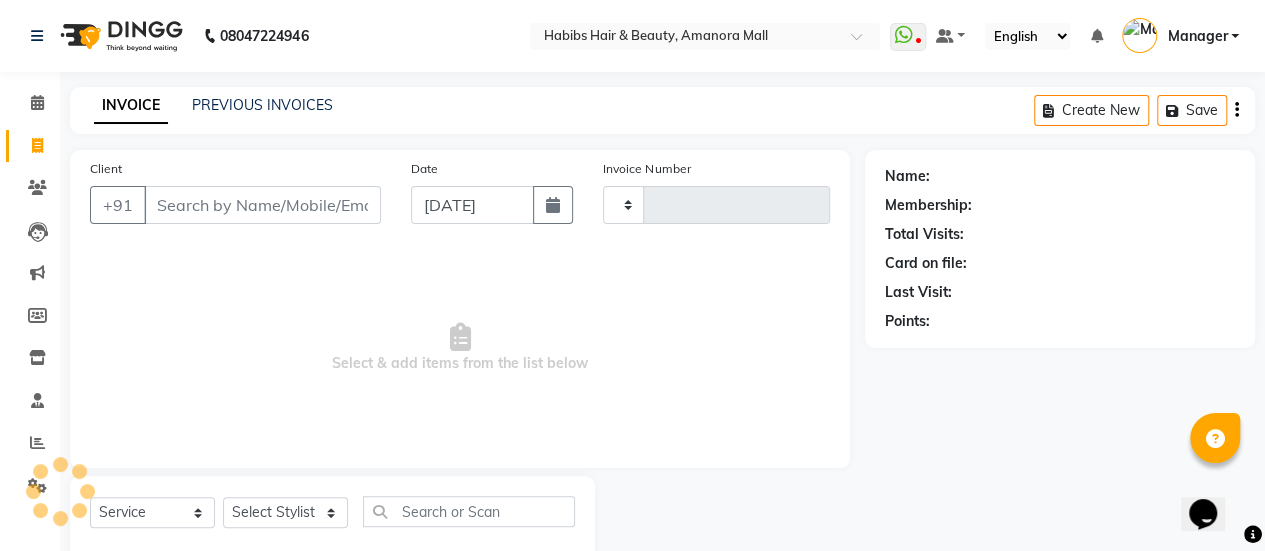 type on "1449" 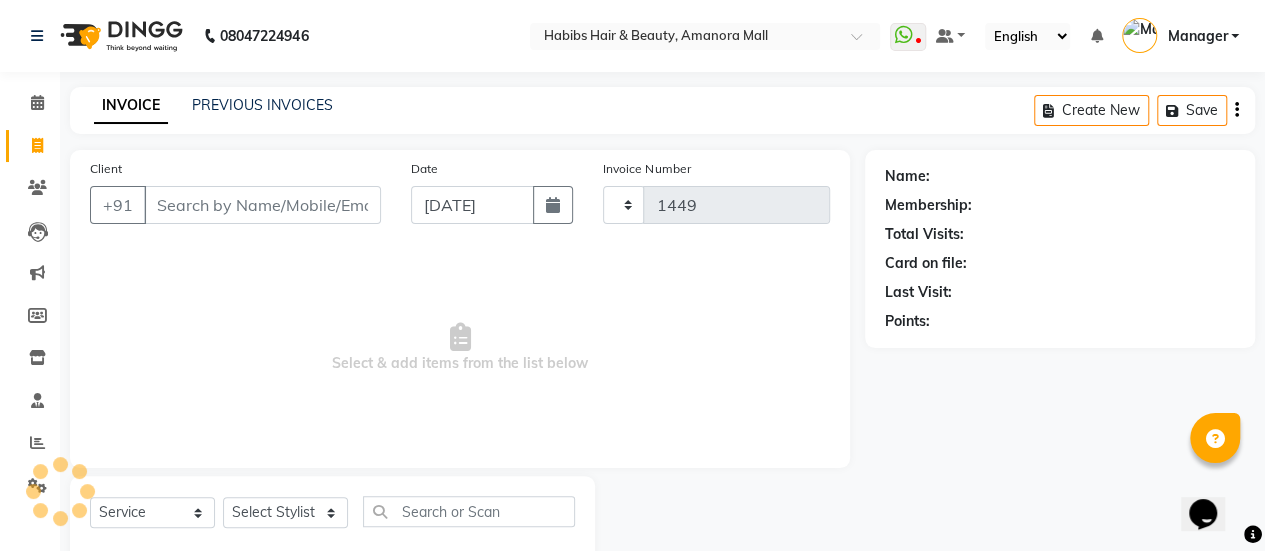 scroll, scrollTop: 49, scrollLeft: 0, axis: vertical 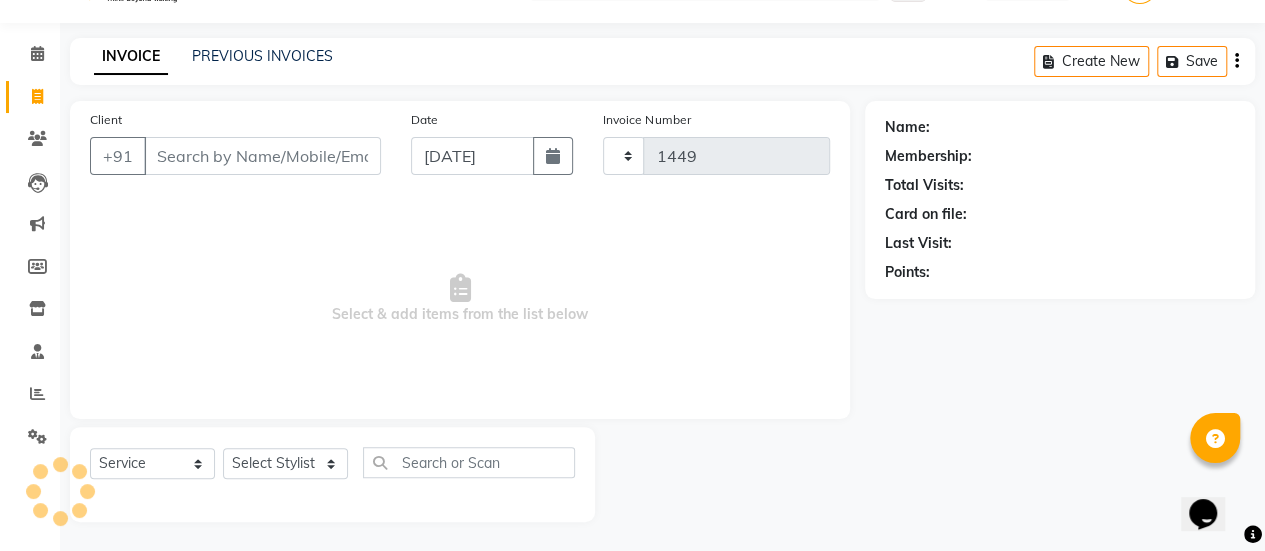 select on "5399" 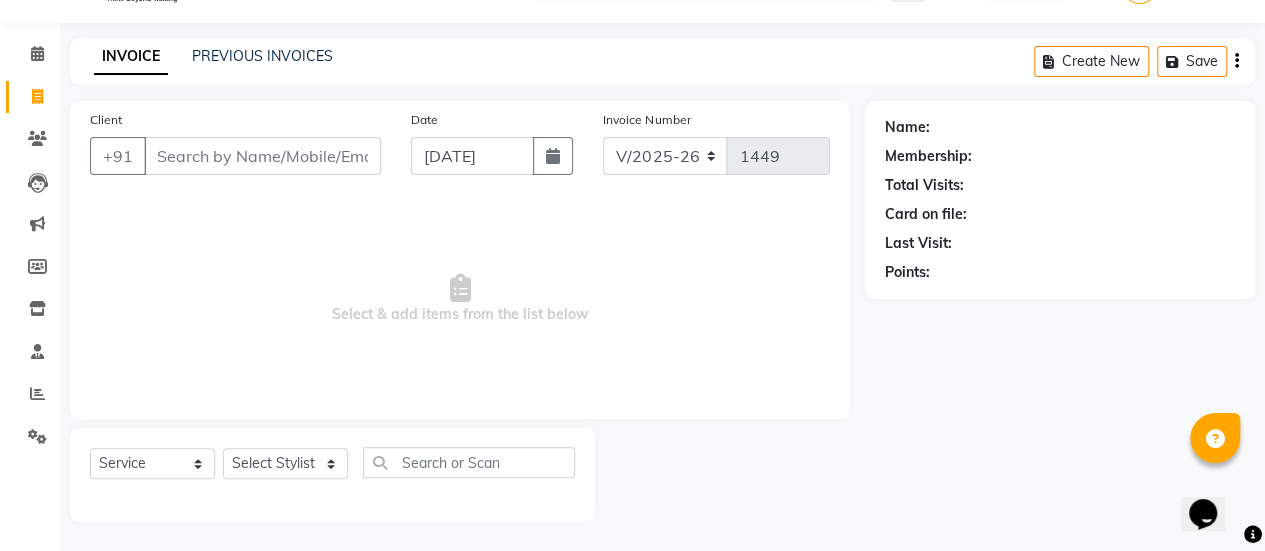 click on "Name: Membership: Total Visits: Card on file: Last Visit:  Points:" 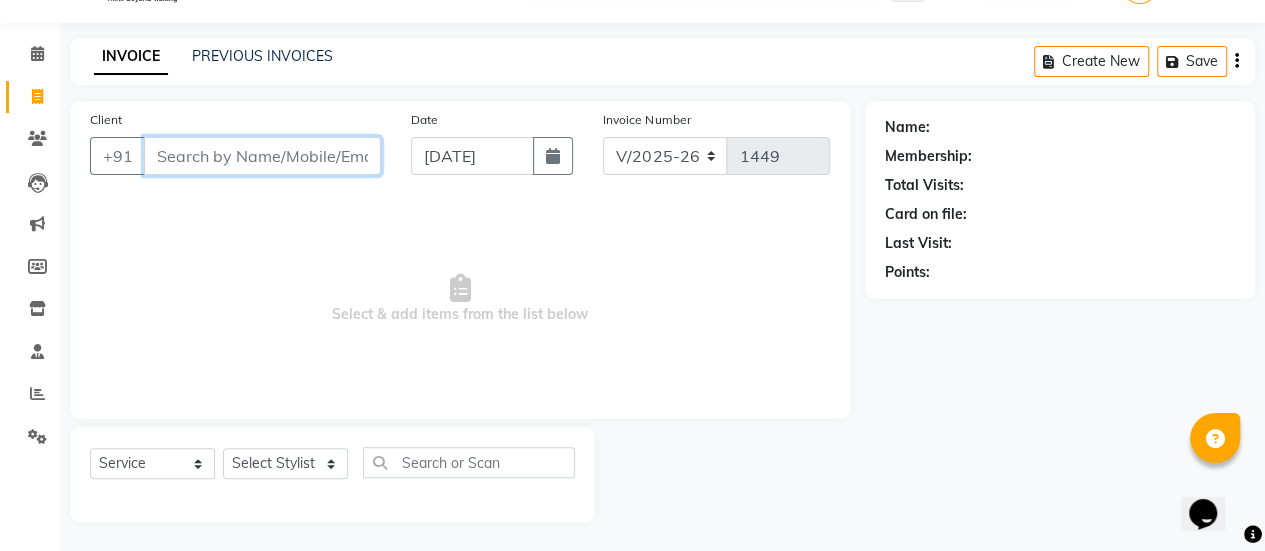 click on "Client" at bounding box center (262, 156) 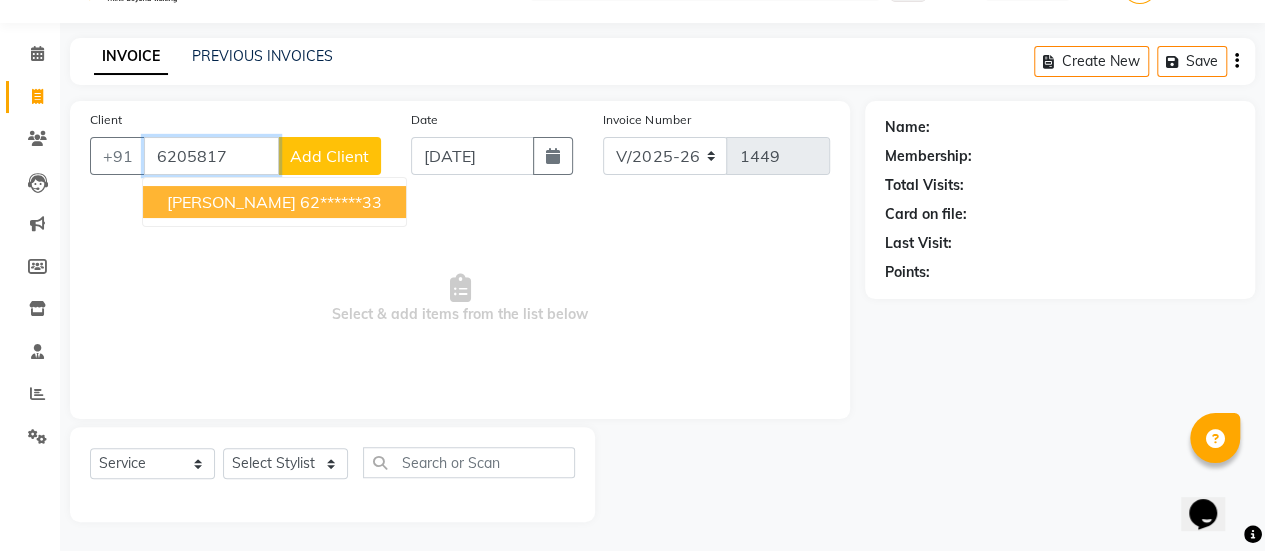click on "ARNAV" at bounding box center [231, 202] 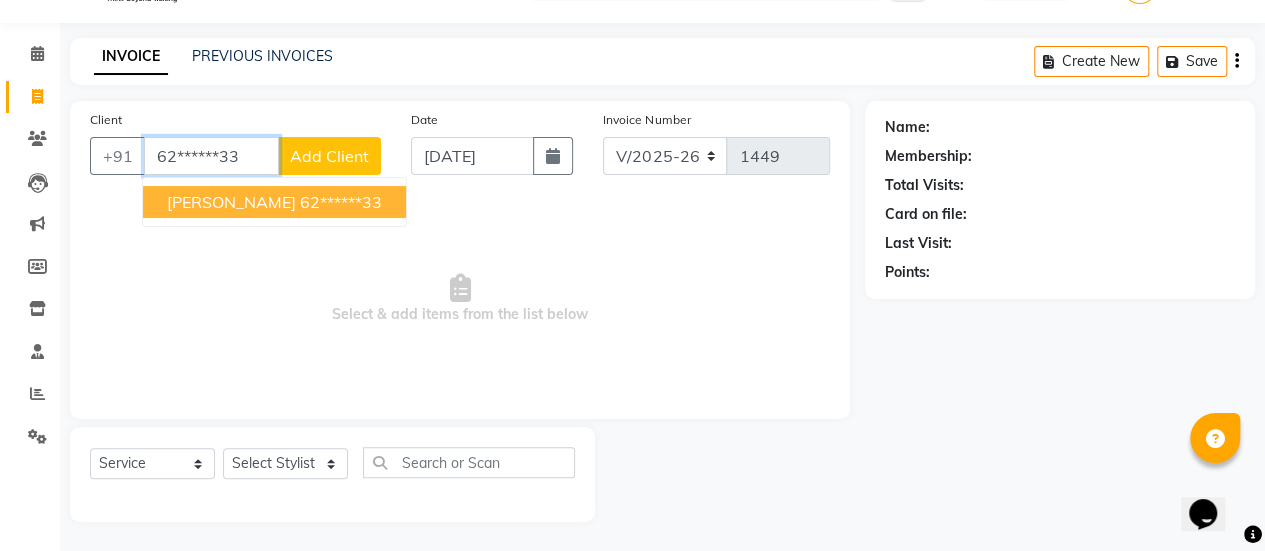 type on "62******33" 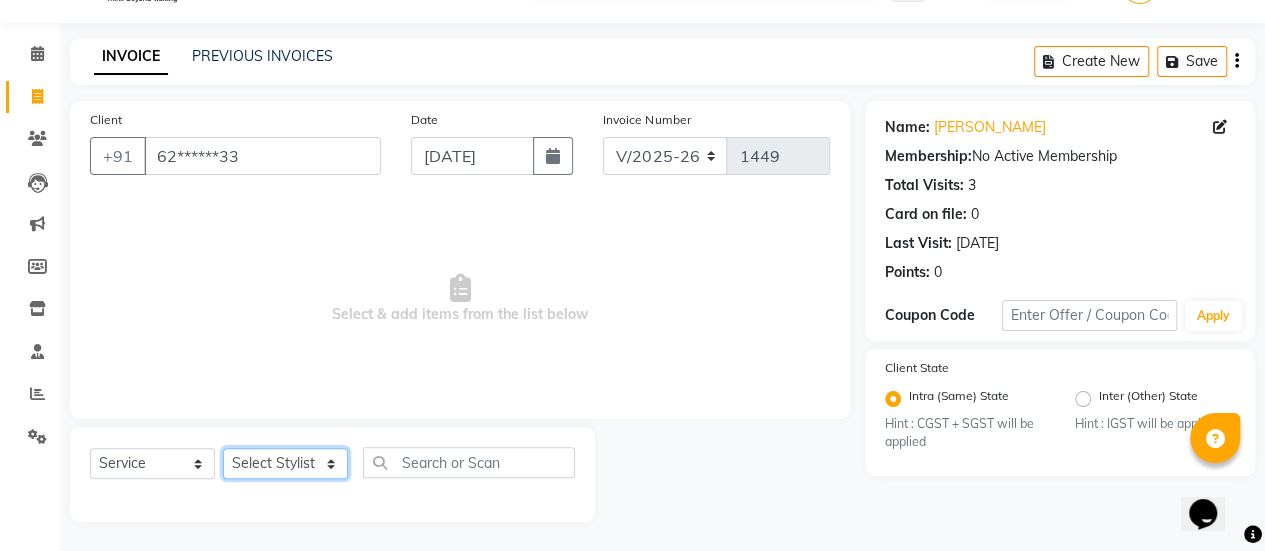 click on "Select Stylist Ankush ASAD Bhagavantu Bhagyashree Gazala JYOTI kasif krushna KRUSHNA Manager mohini Musarik POOJA Prajakta Ravi Rehman Shraddha Shubham" 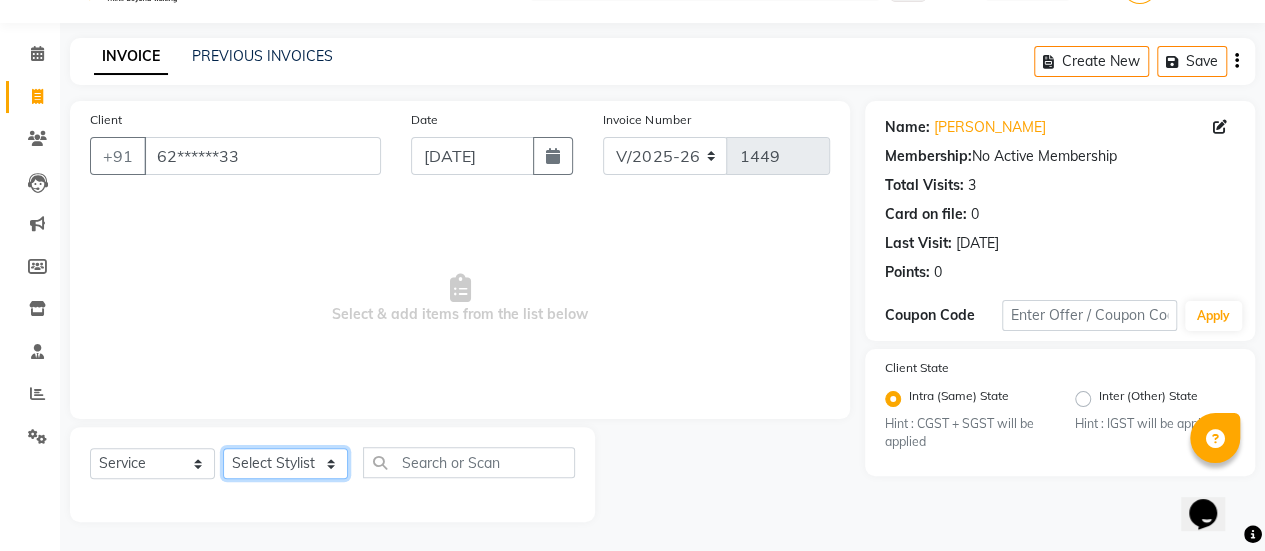select on "36311" 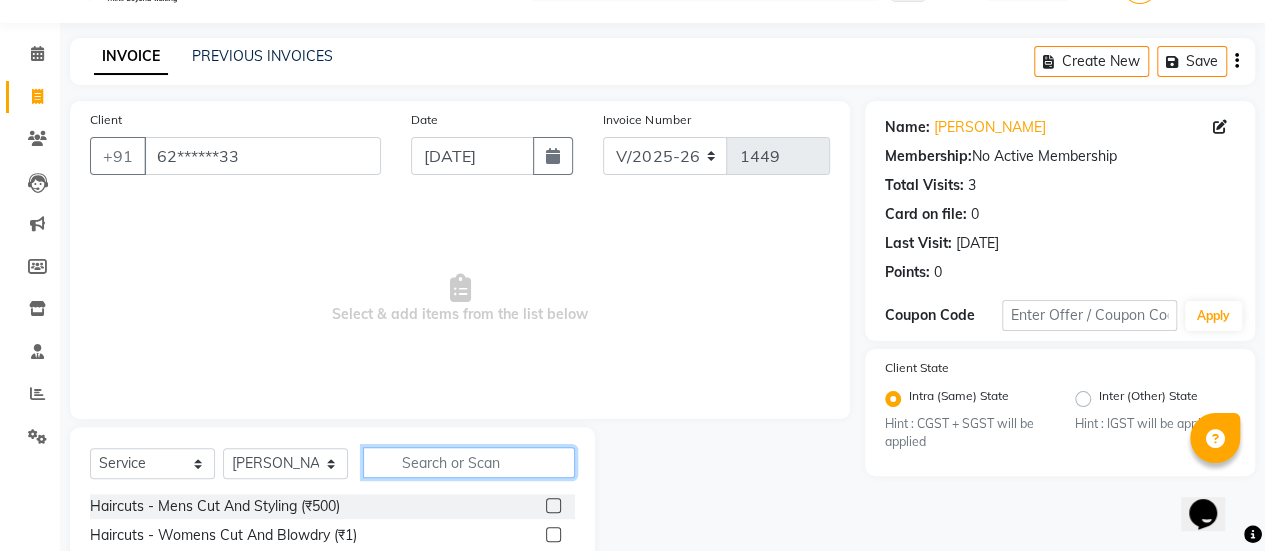 click 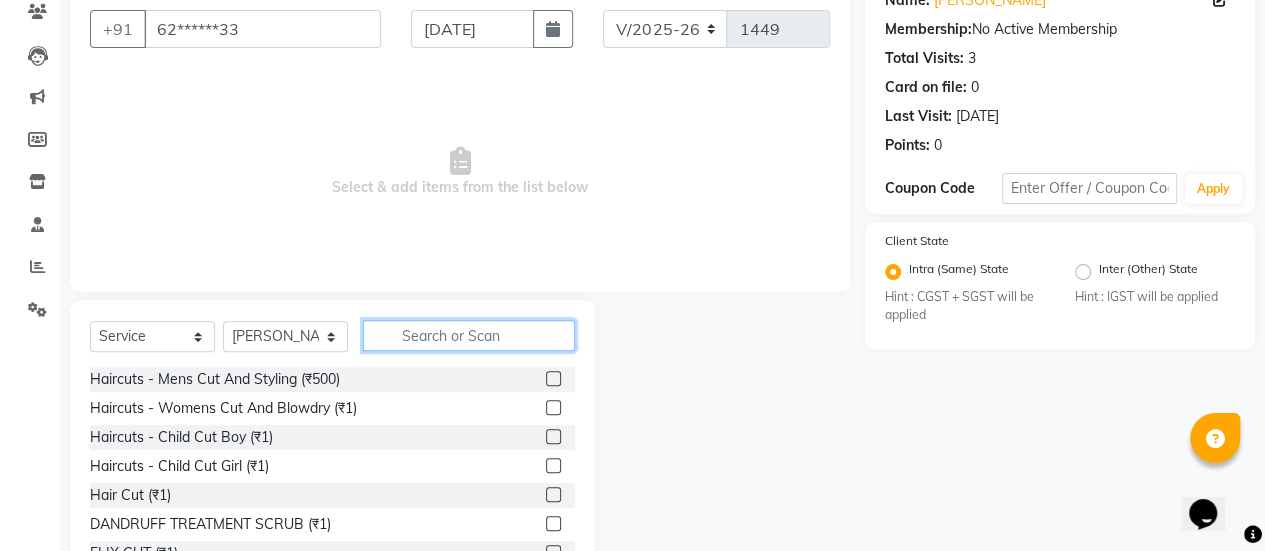 scroll, scrollTop: 249, scrollLeft: 0, axis: vertical 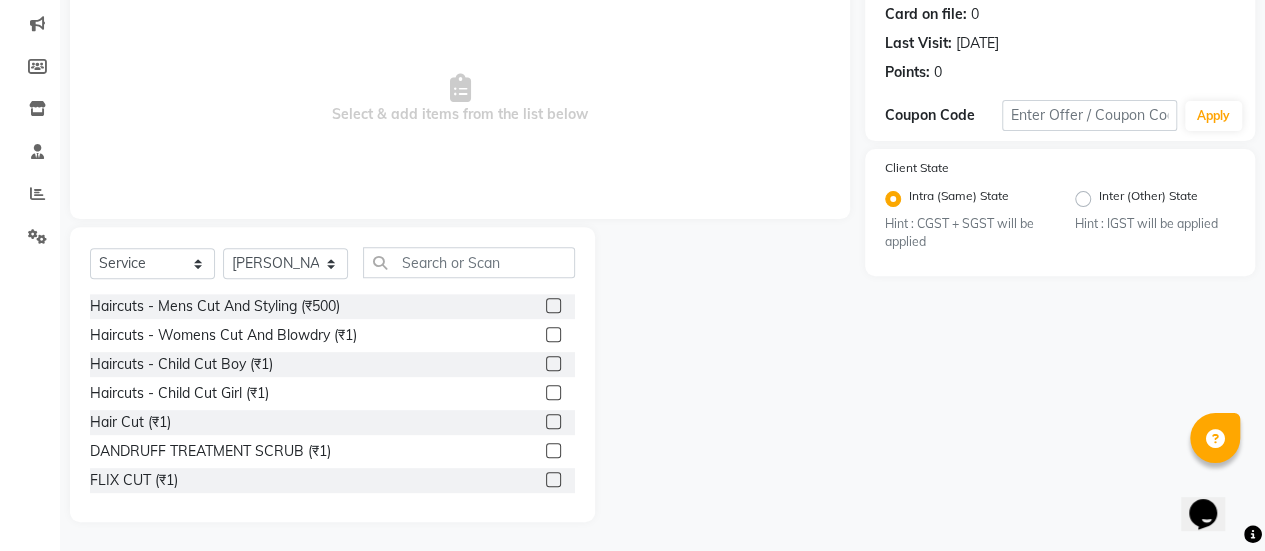 click 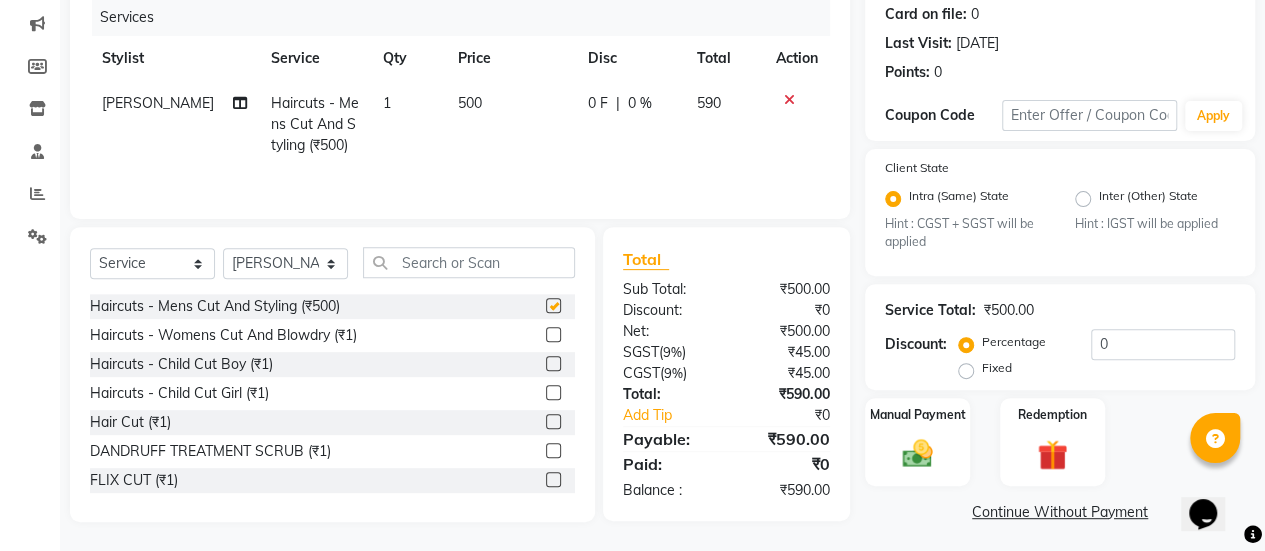 checkbox on "false" 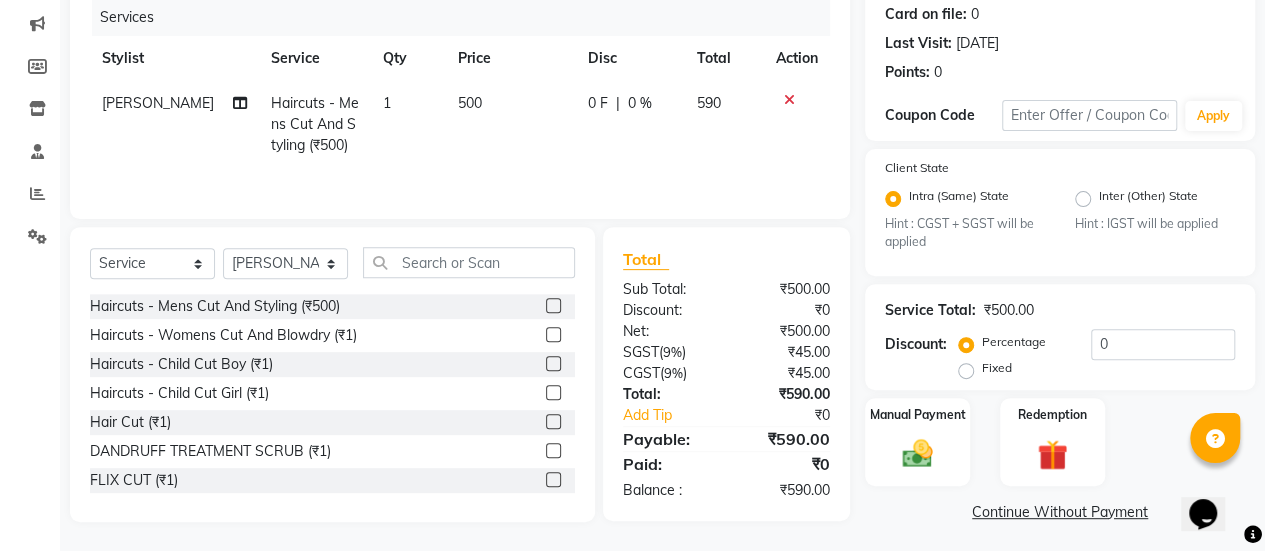 click on "500" 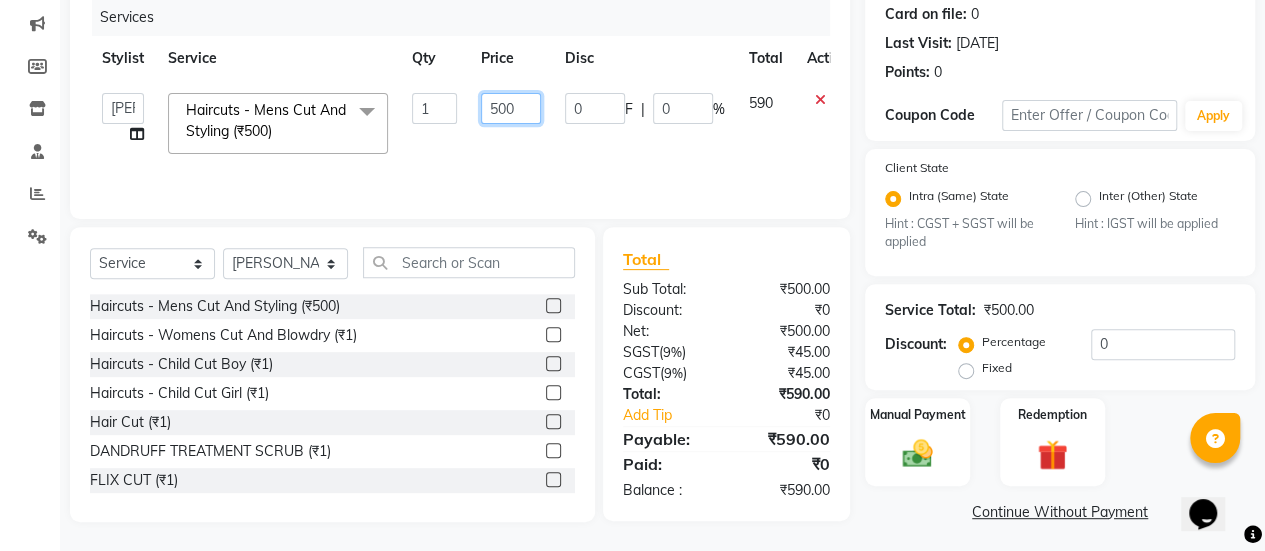 click on "500" 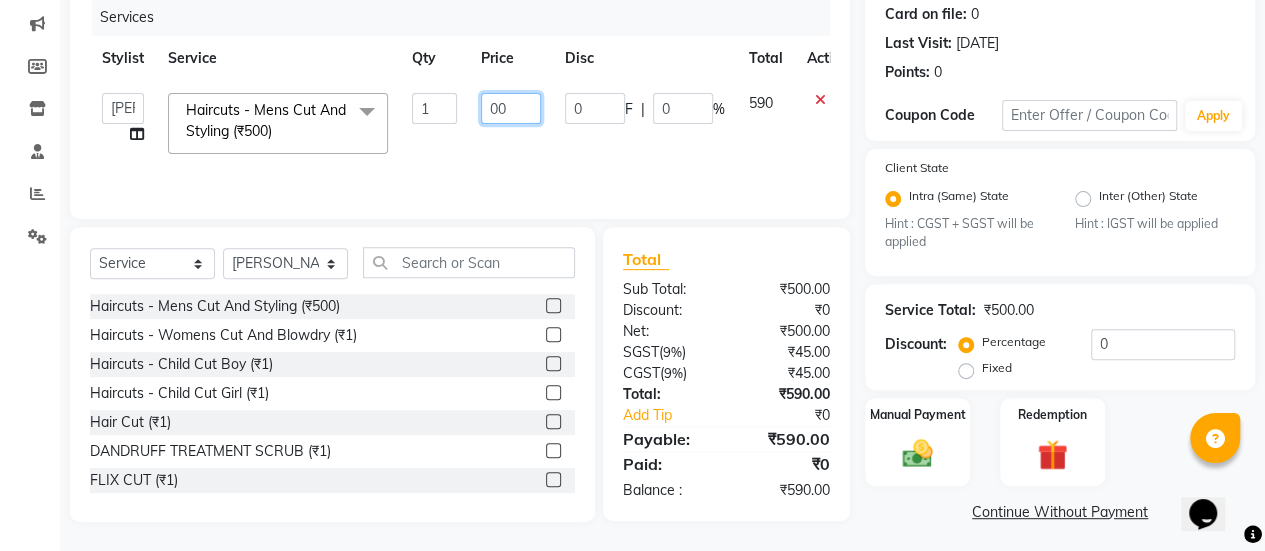 type on "400" 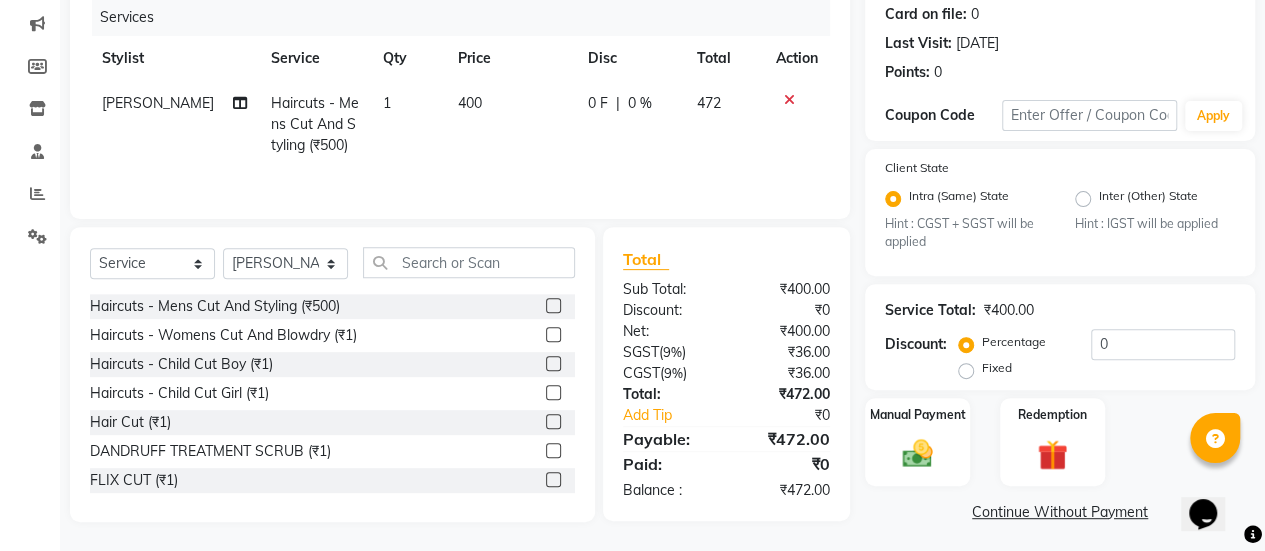 click on "0 F | 0 %" 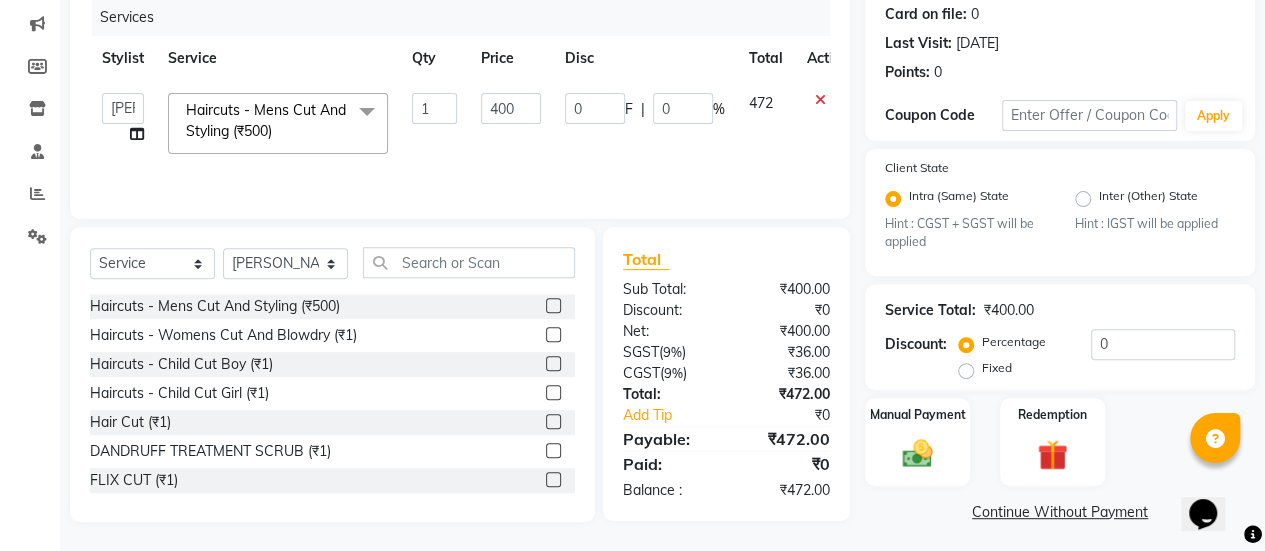 scroll, scrollTop: 254, scrollLeft: 0, axis: vertical 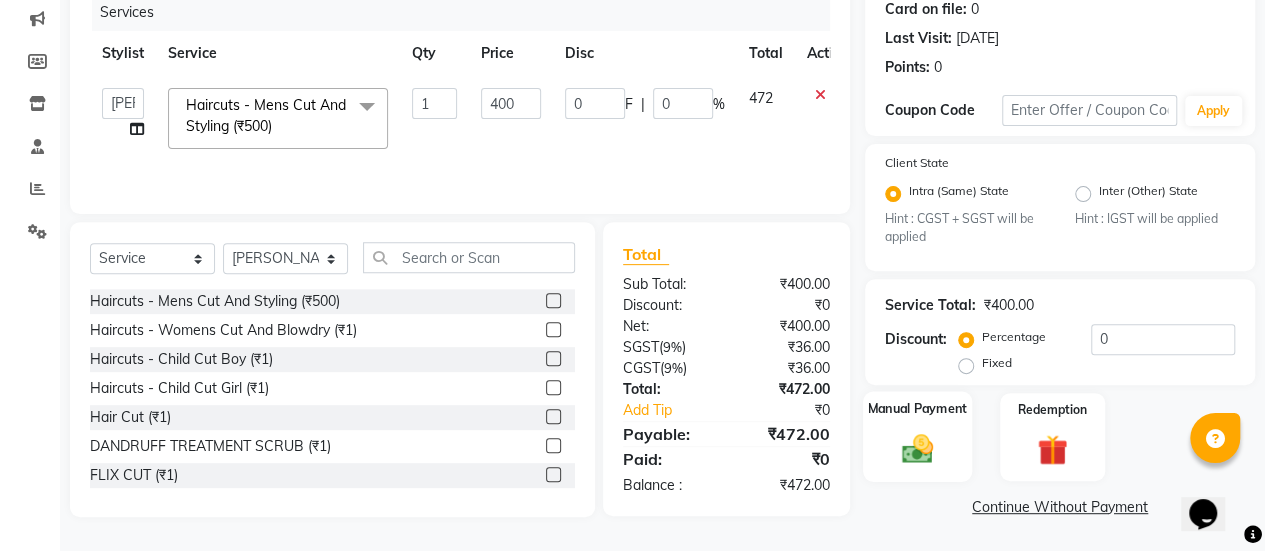 click on "Manual Payment" 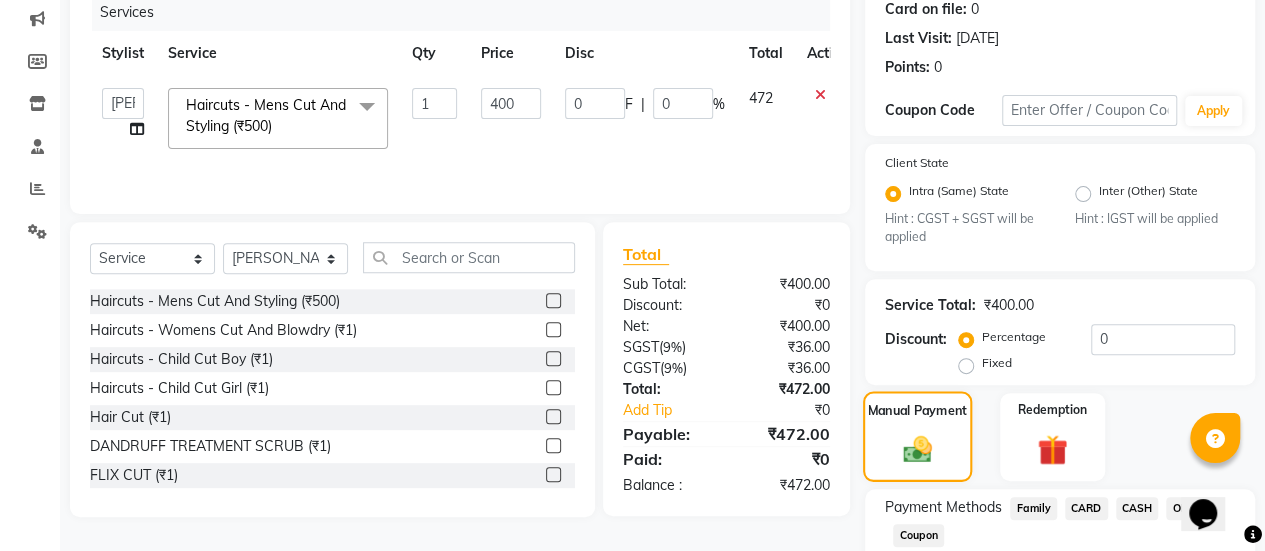 scroll, scrollTop: 382, scrollLeft: 0, axis: vertical 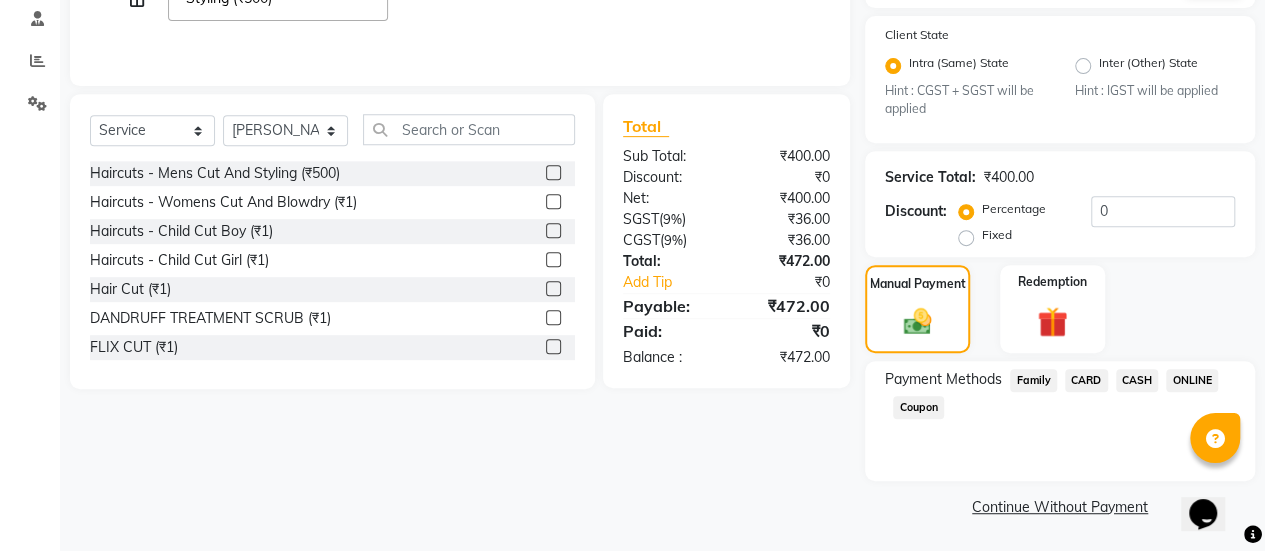 click on "ONLINE" 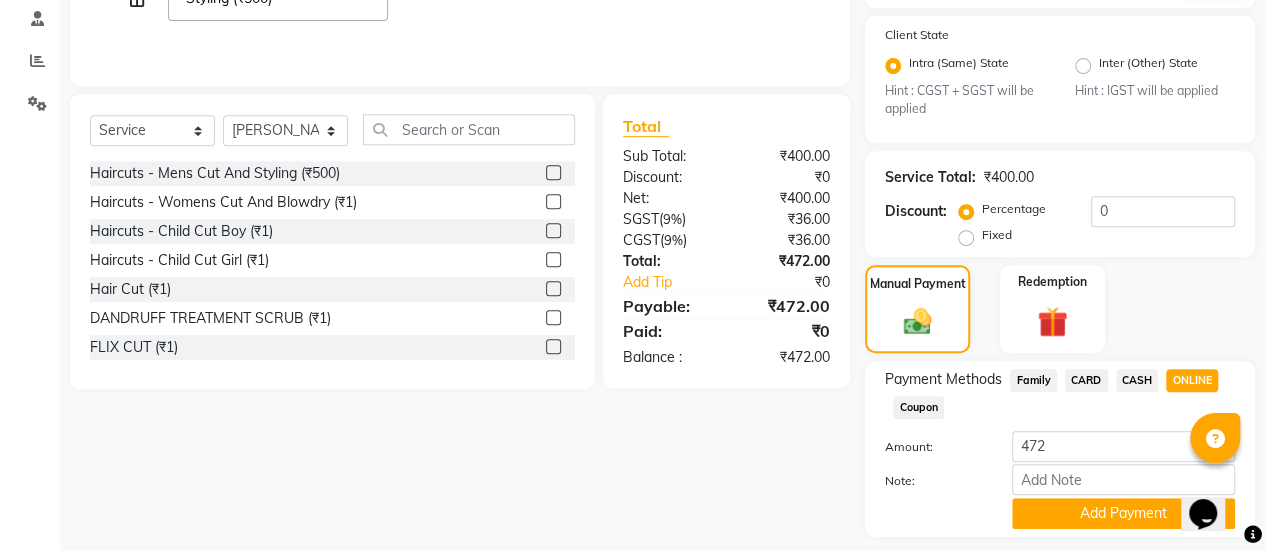 scroll, scrollTop: 438, scrollLeft: 0, axis: vertical 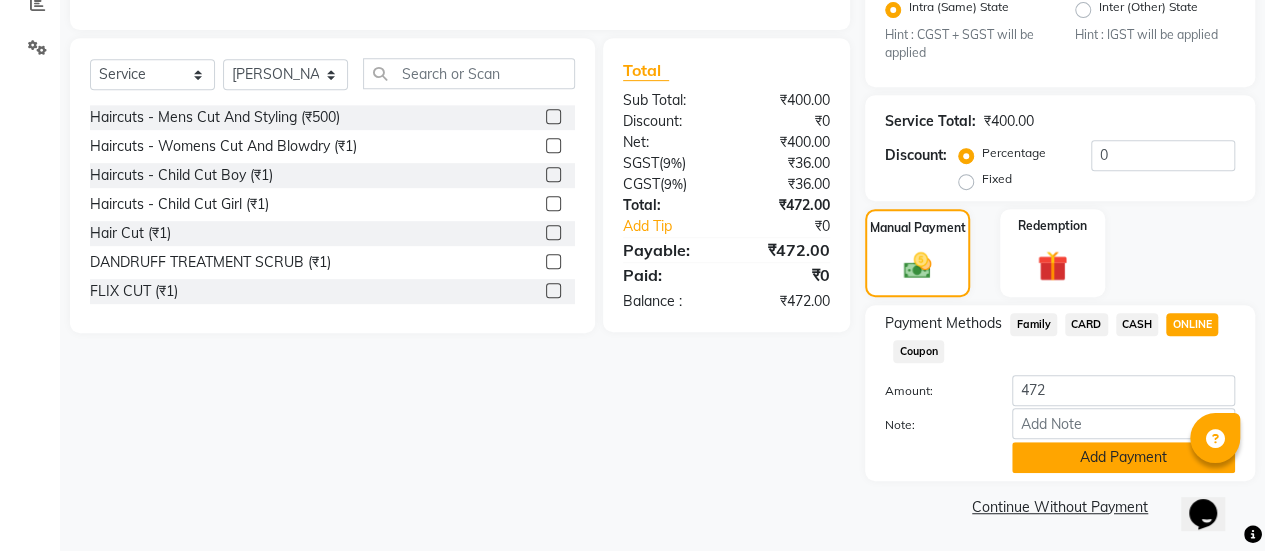 click on "Add Payment" 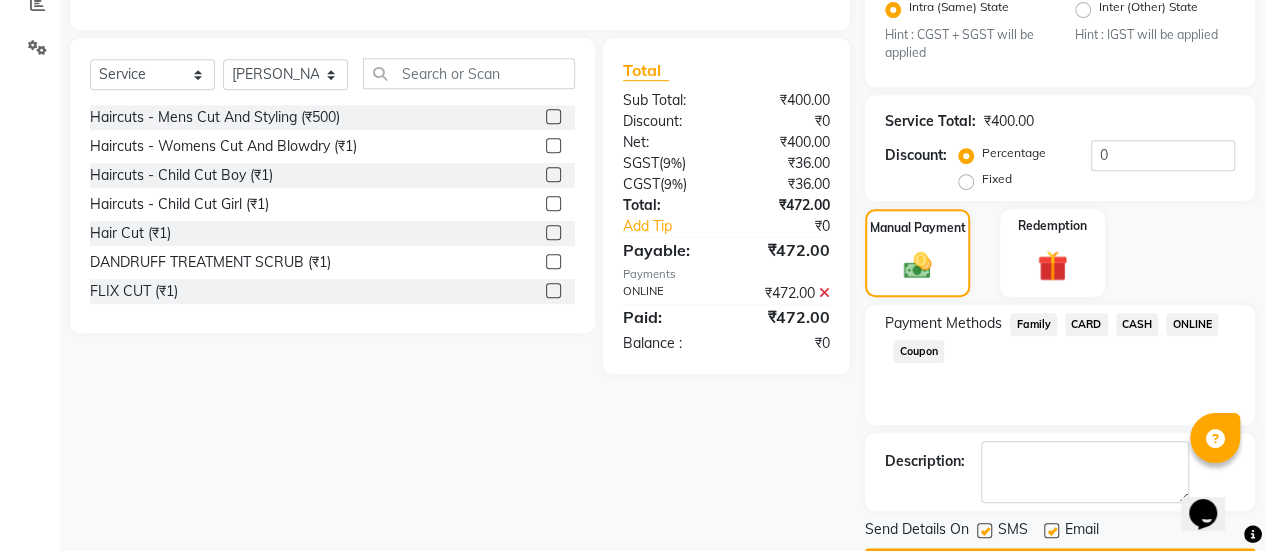 scroll, scrollTop: 493, scrollLeft: 0, axis: vertical 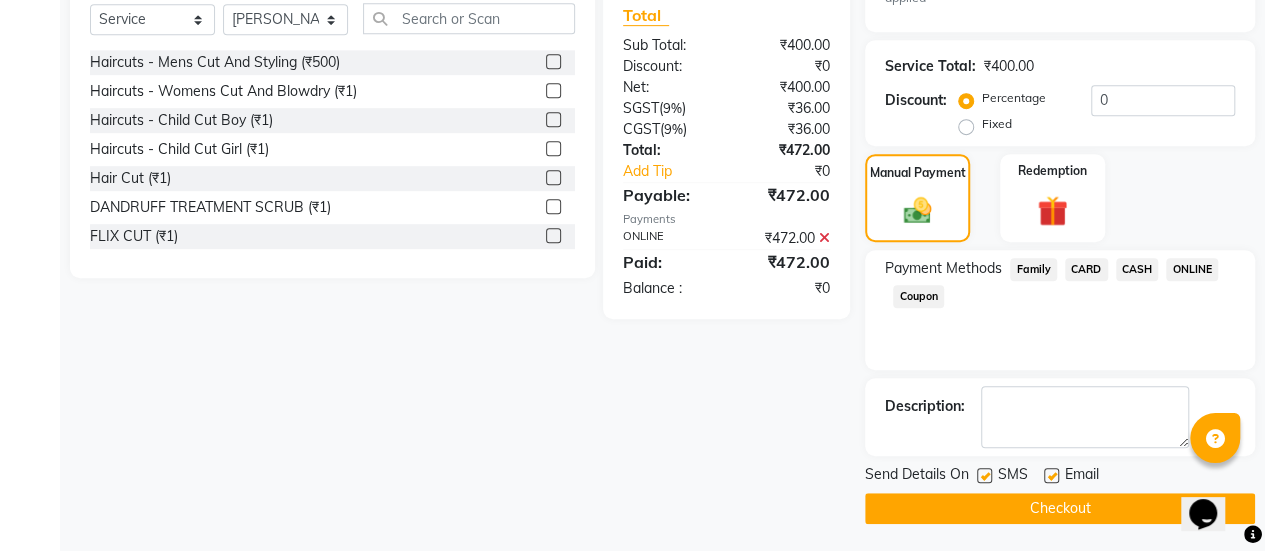 click 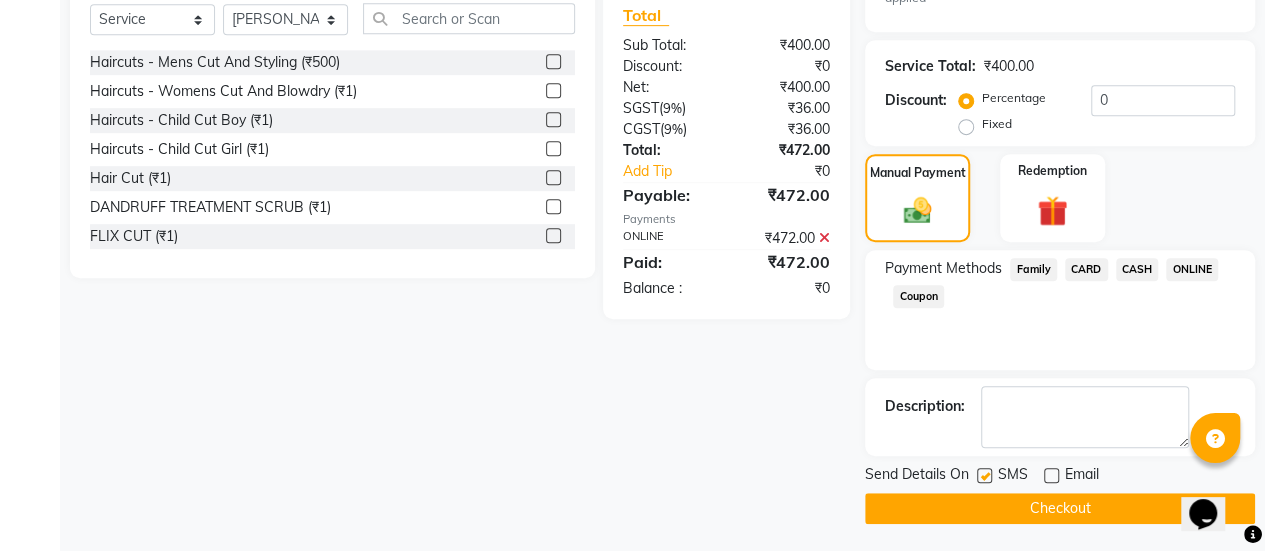 click on "Checkout" 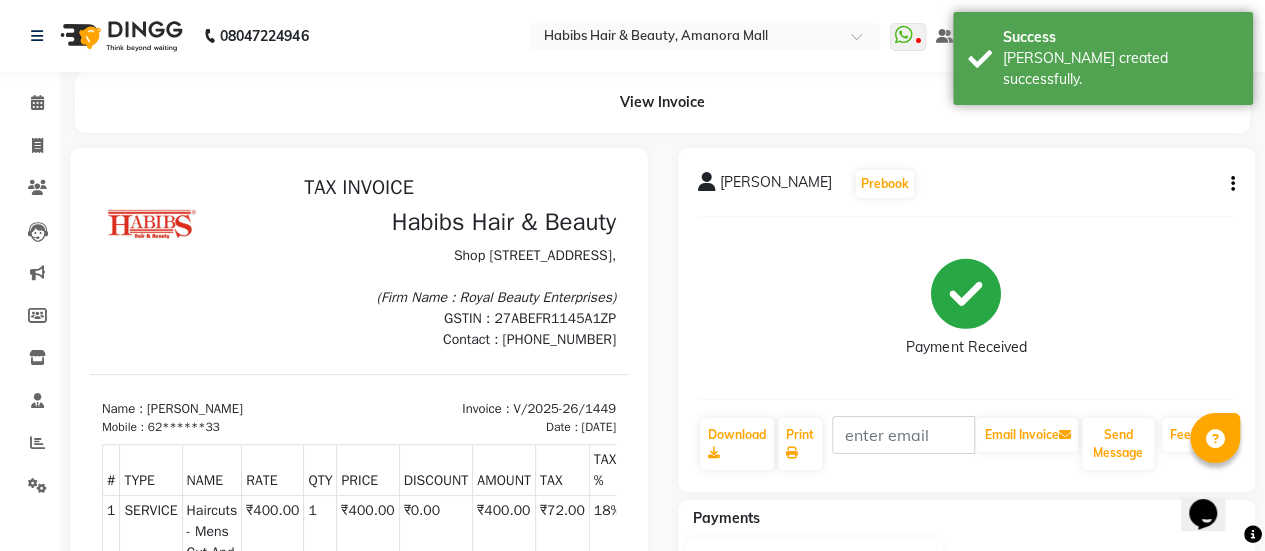 scroll, scrollTop: 0, scrollLeft: 0, axis: both 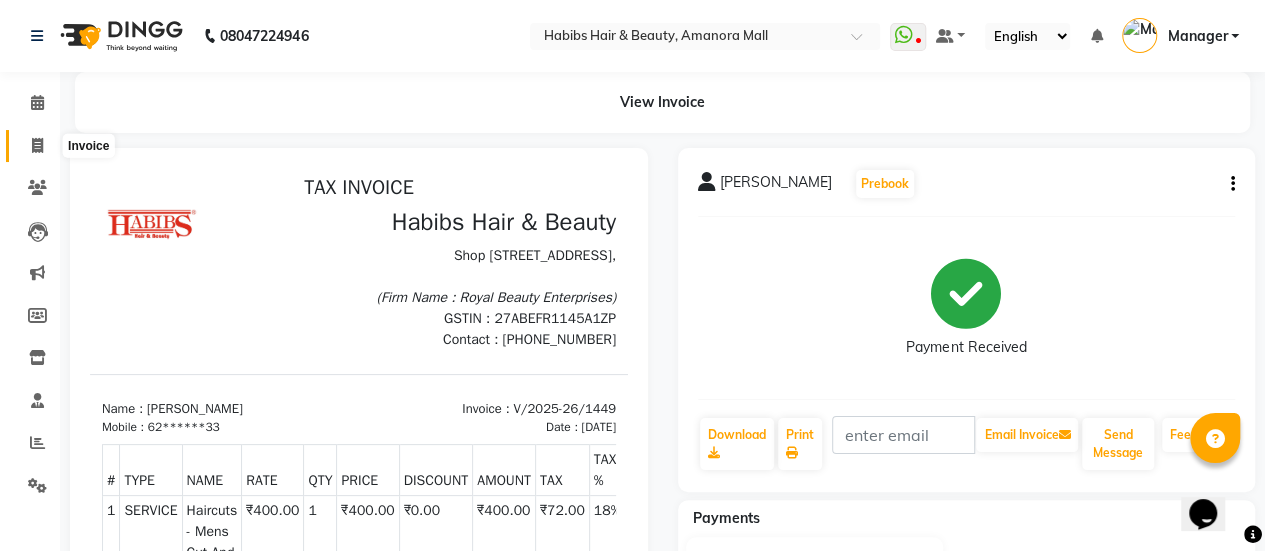 click 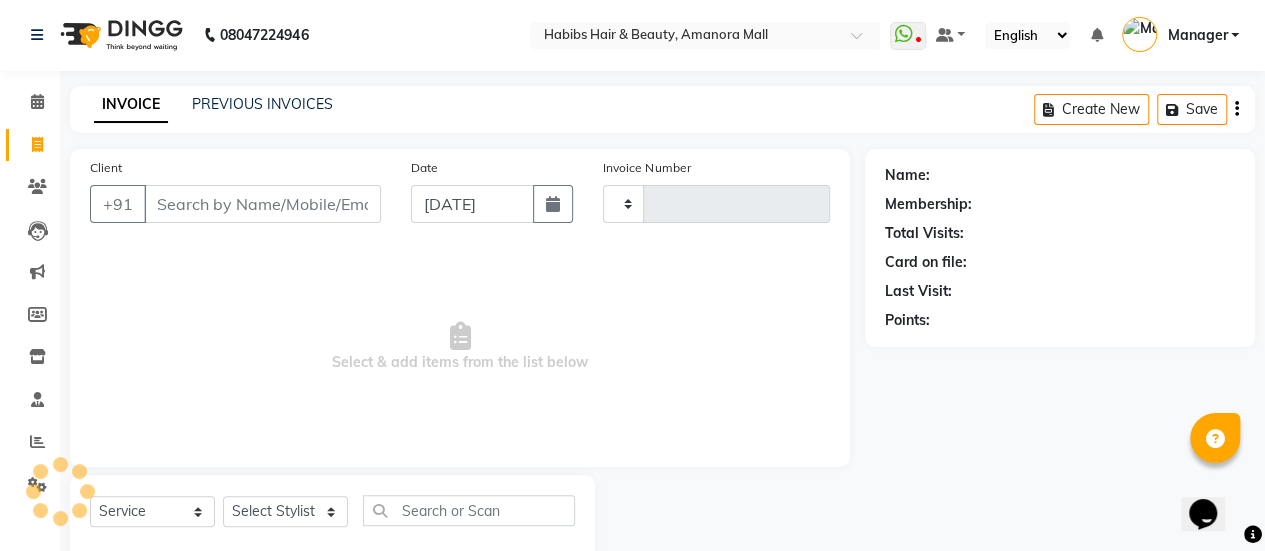type on "1450" 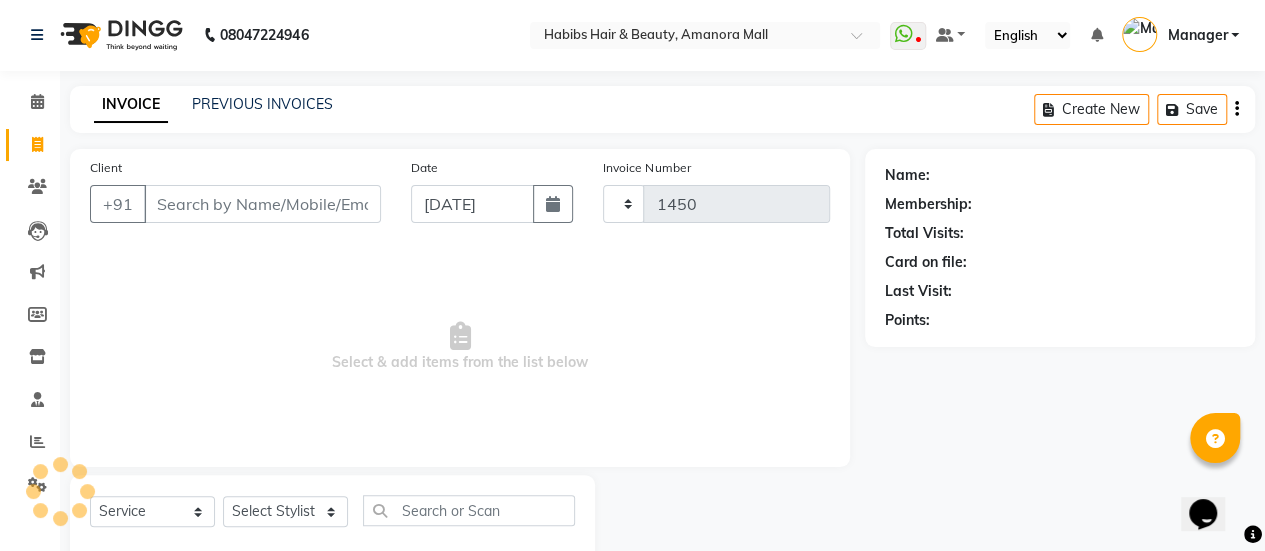 select on "5399" 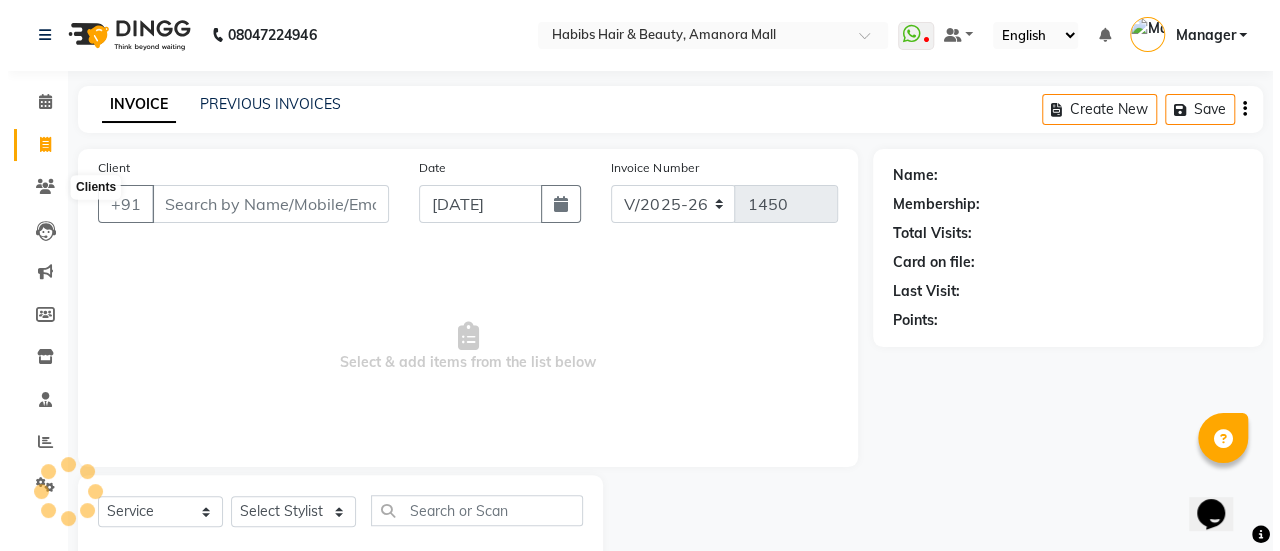 scroll, scrollTop: 49, scrollLeft: 0, axis: vertical 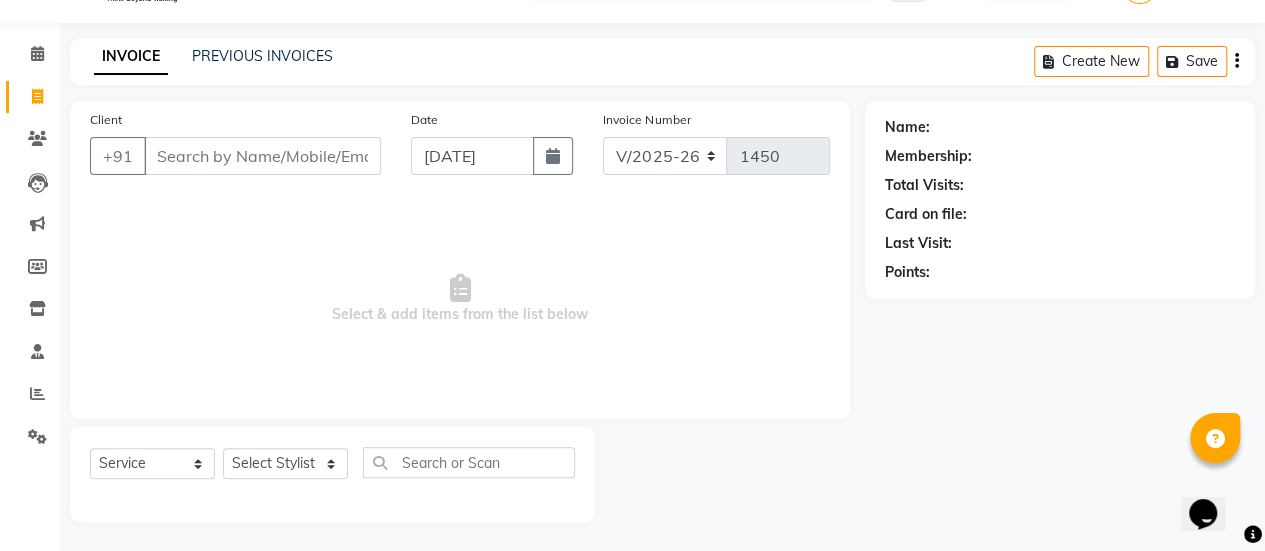 click on "Client" at bounding box center [262, 156] 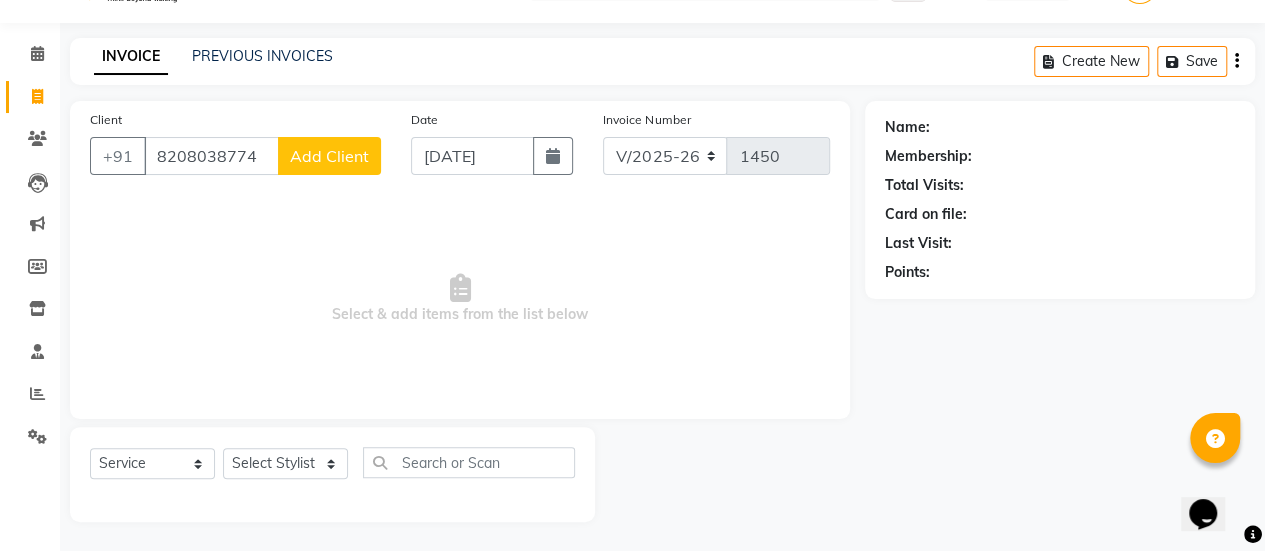 type on "8208038774" 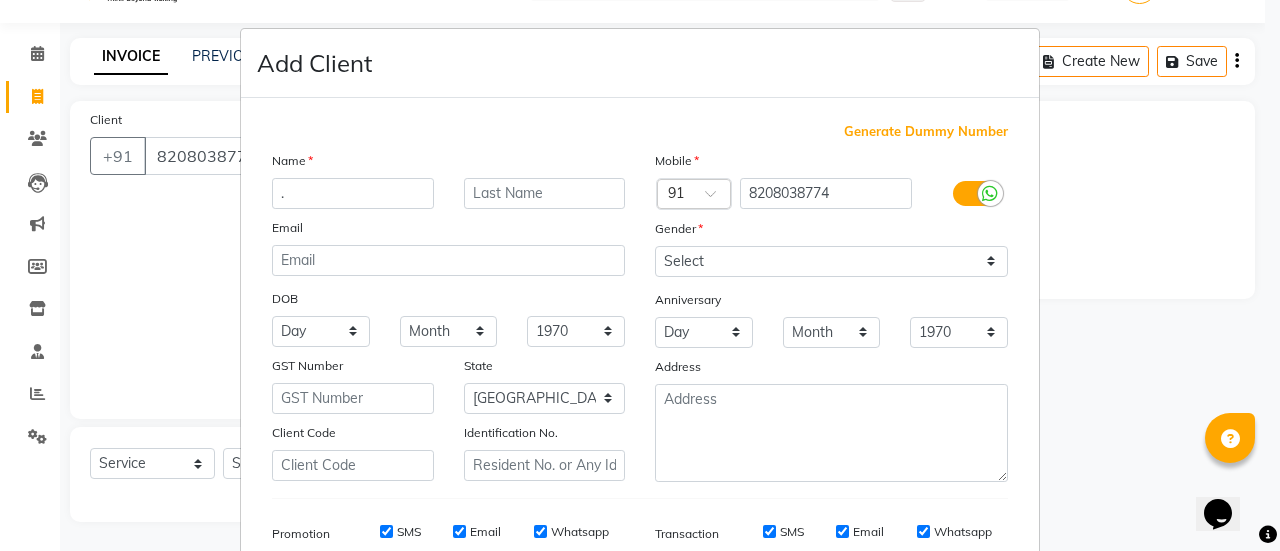 type on "." 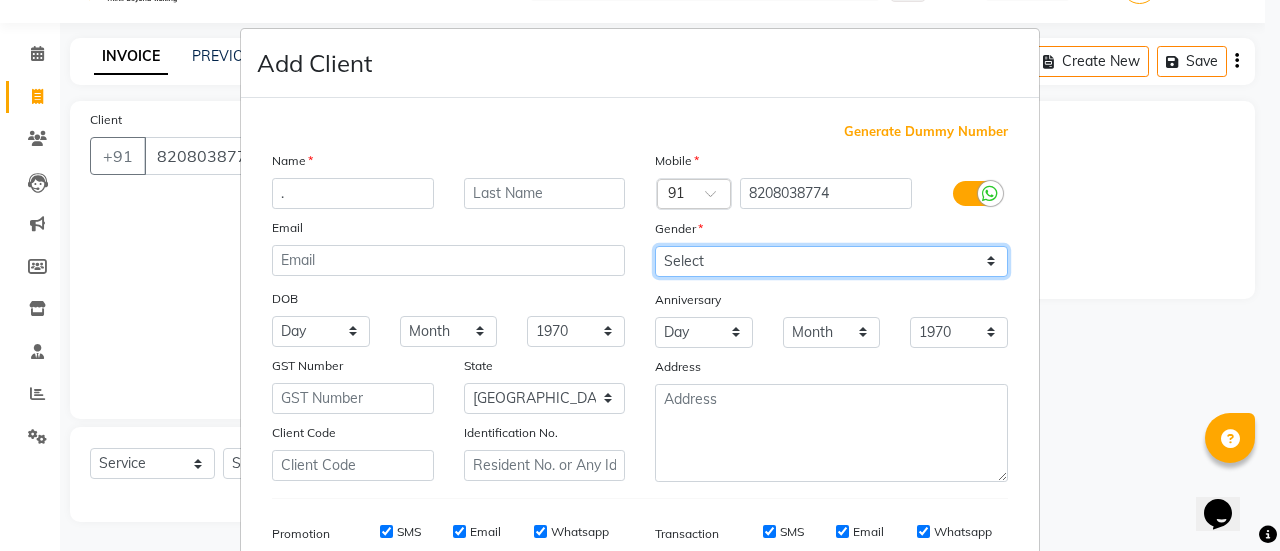 click on "Select Male Female Other Prefer Not To Say" at bounding box center [831, 261] 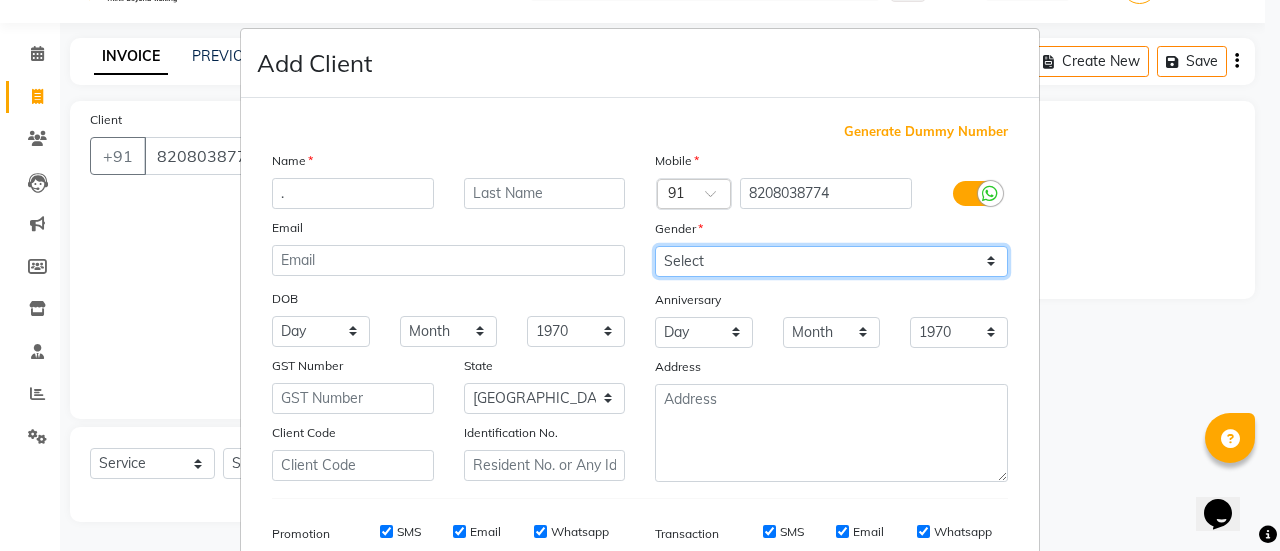 select on "male" 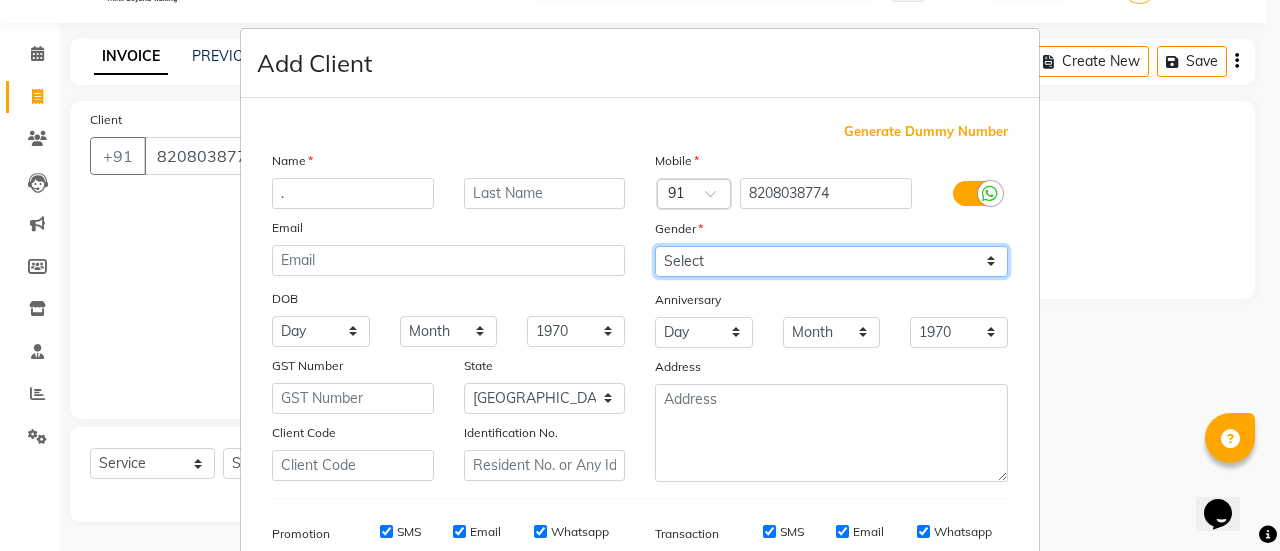 click on "Select Male Female Other Prefer Not To Say" at bounding box center (831, 261) 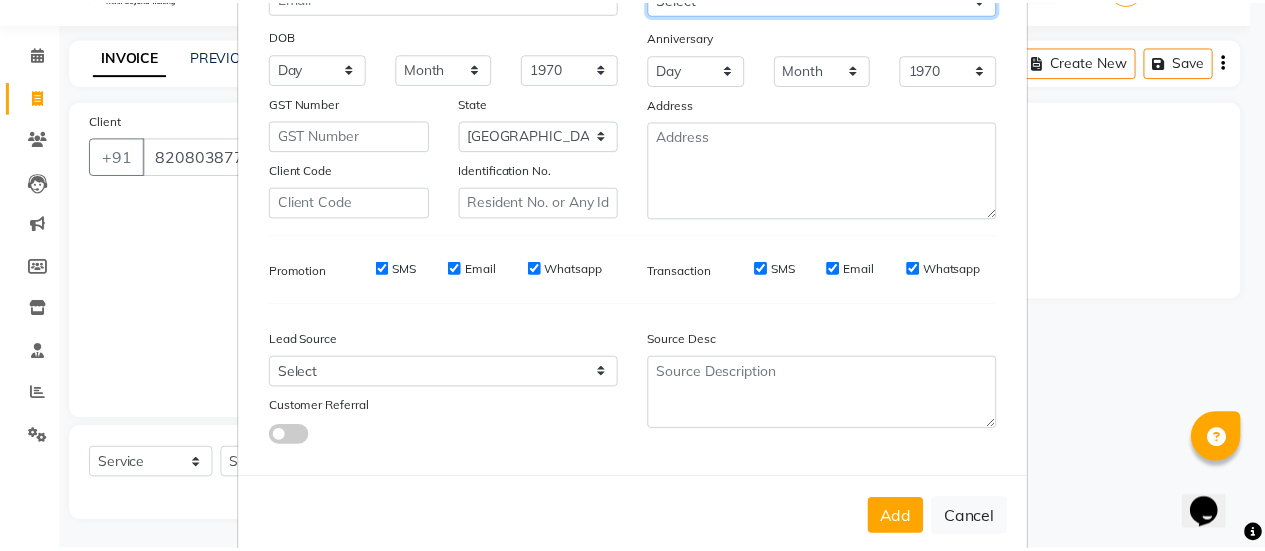 scroll, scrollTop: 294, scrollLeft: 0, axis: vertical 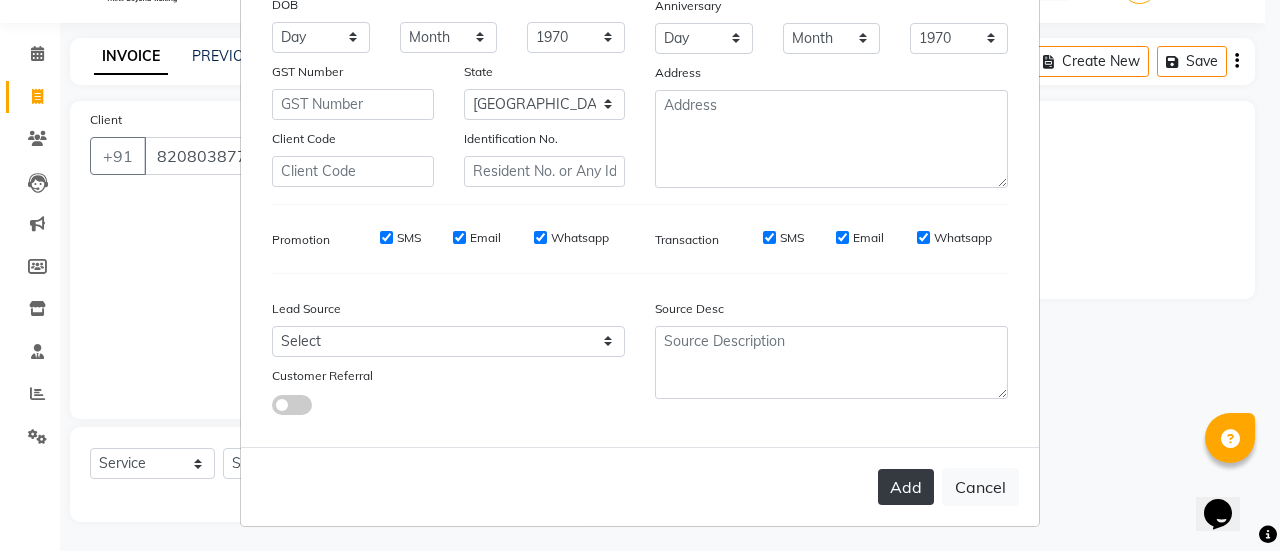 click on "Add" at bounding box center (906, 487) 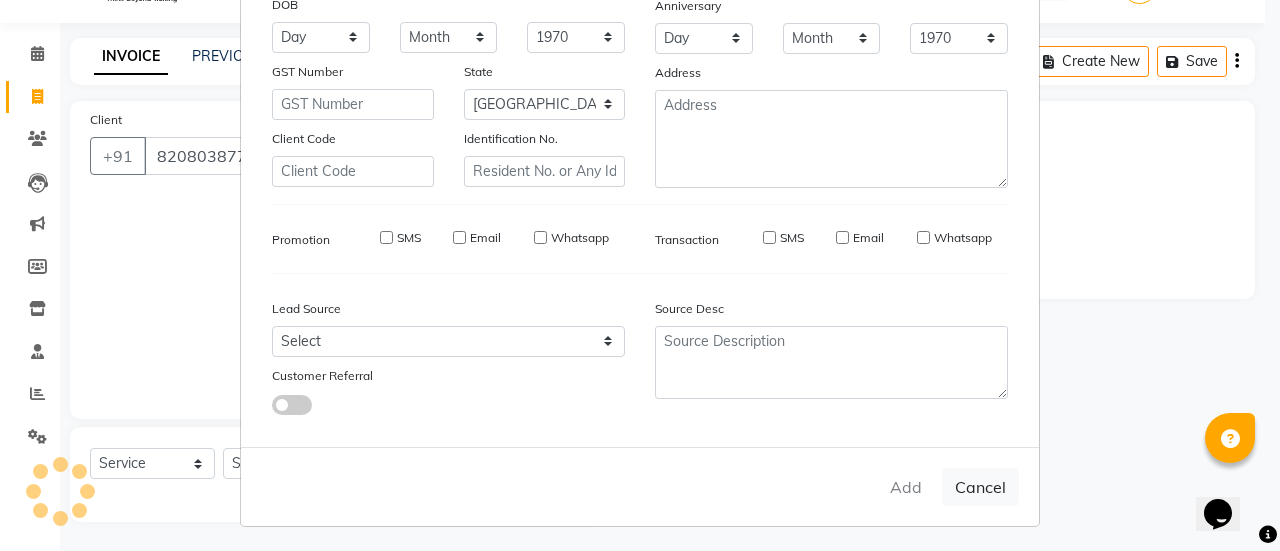type on "82******74" 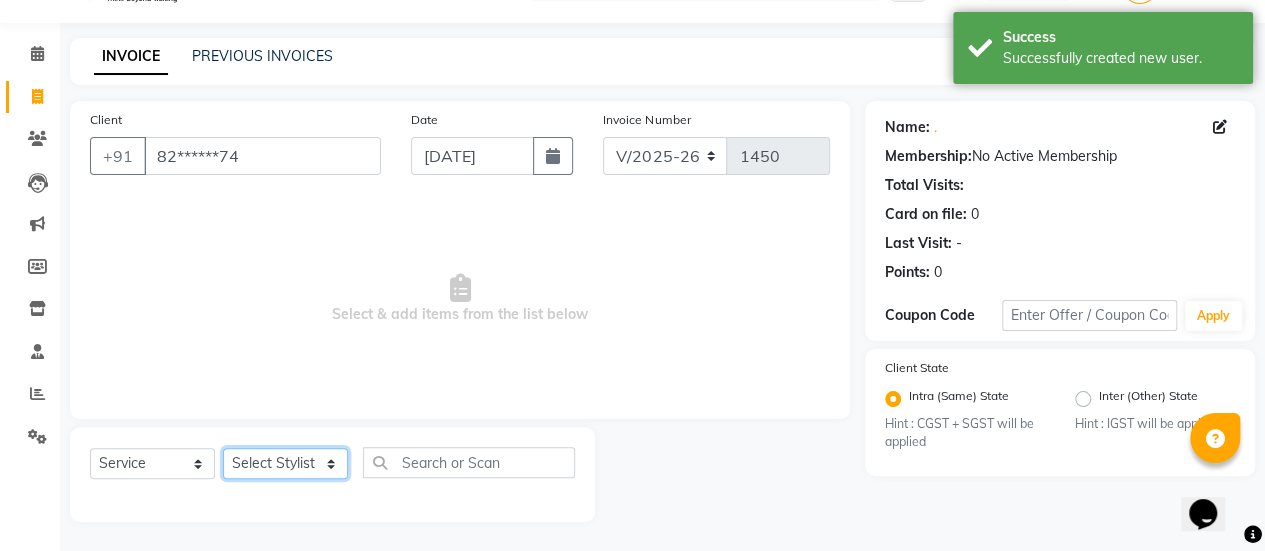 click on "Select Stylist Ankush ASAD Bhagavantu Bhagyashree Gazala JYOTI kasif krushna KRUSHNA Manager mohini Musarik POOJA Prajakta Ravi Rehman Shraddha Shubham" 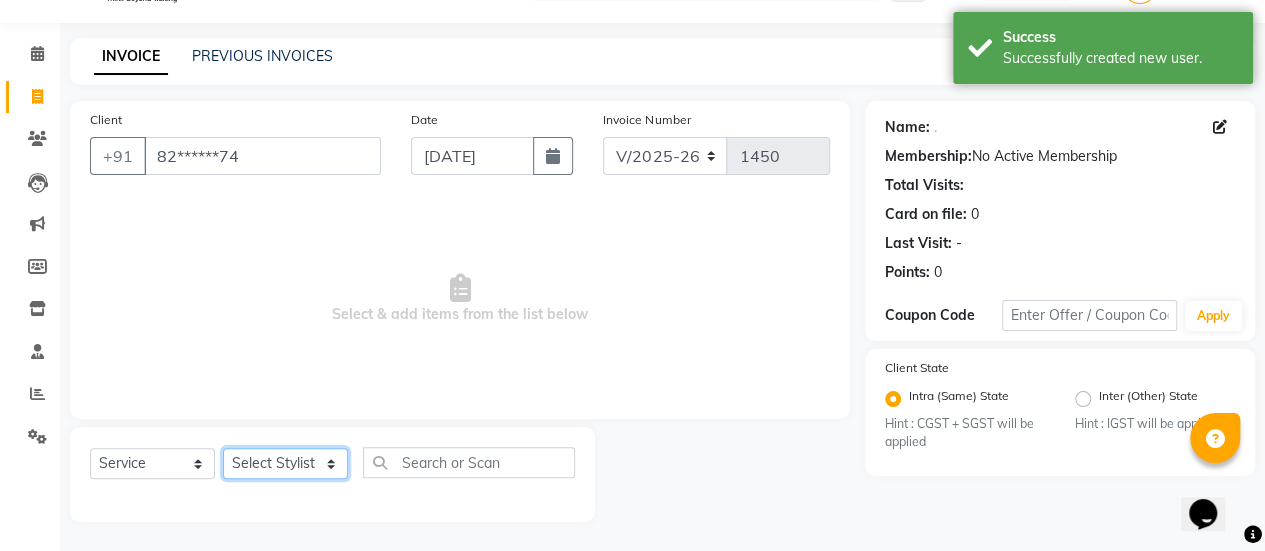 select on "51687" 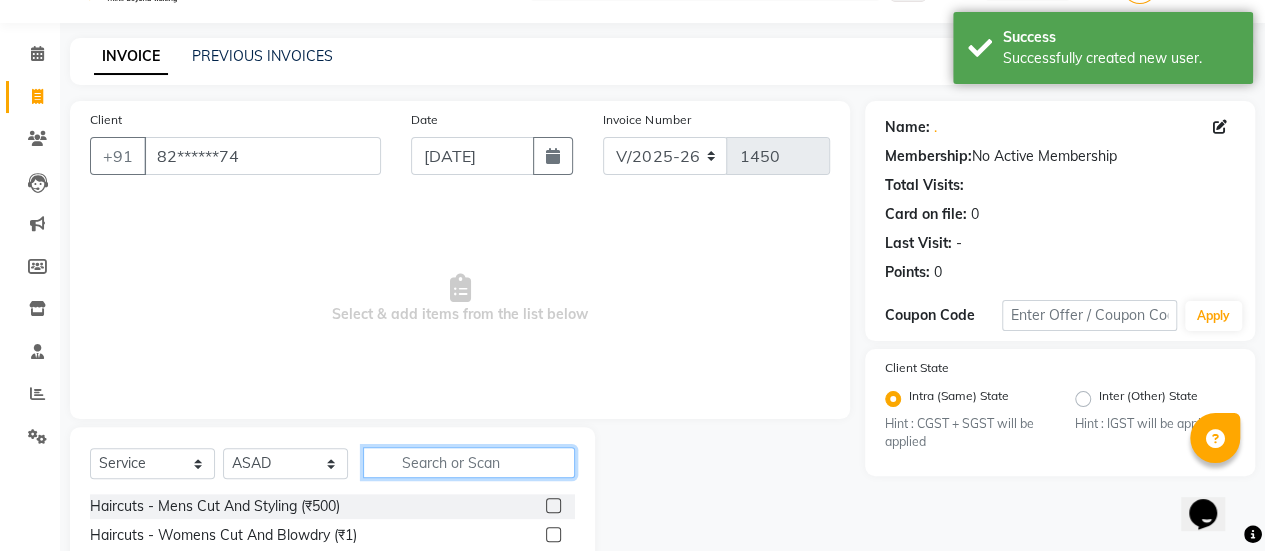 click 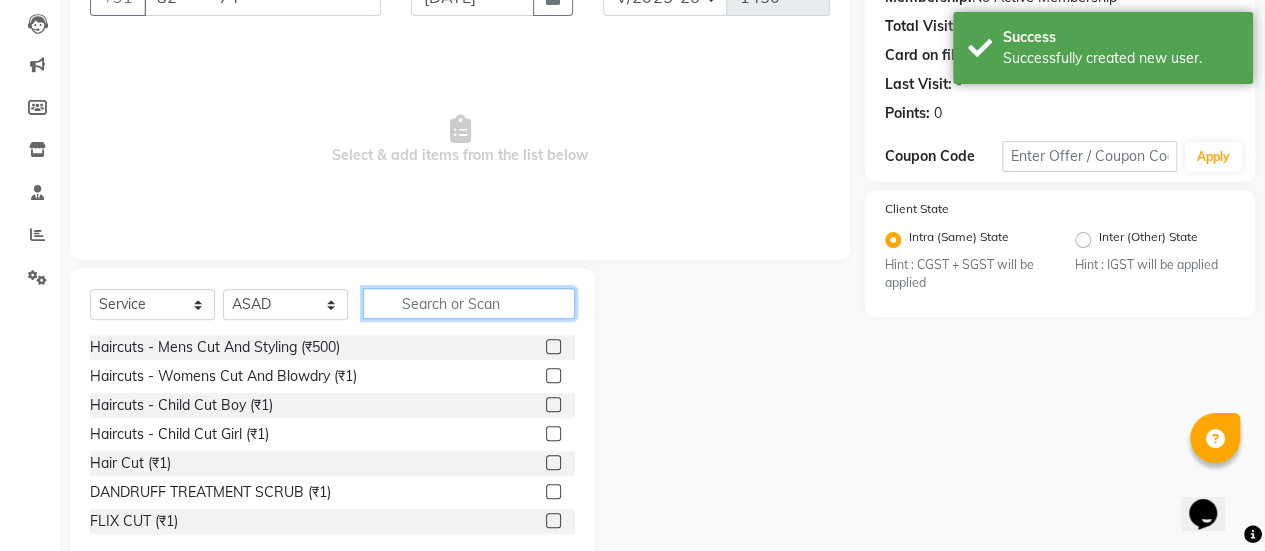 scroll, scrollTop: 211, scrollLeft: 0, axis: vertical 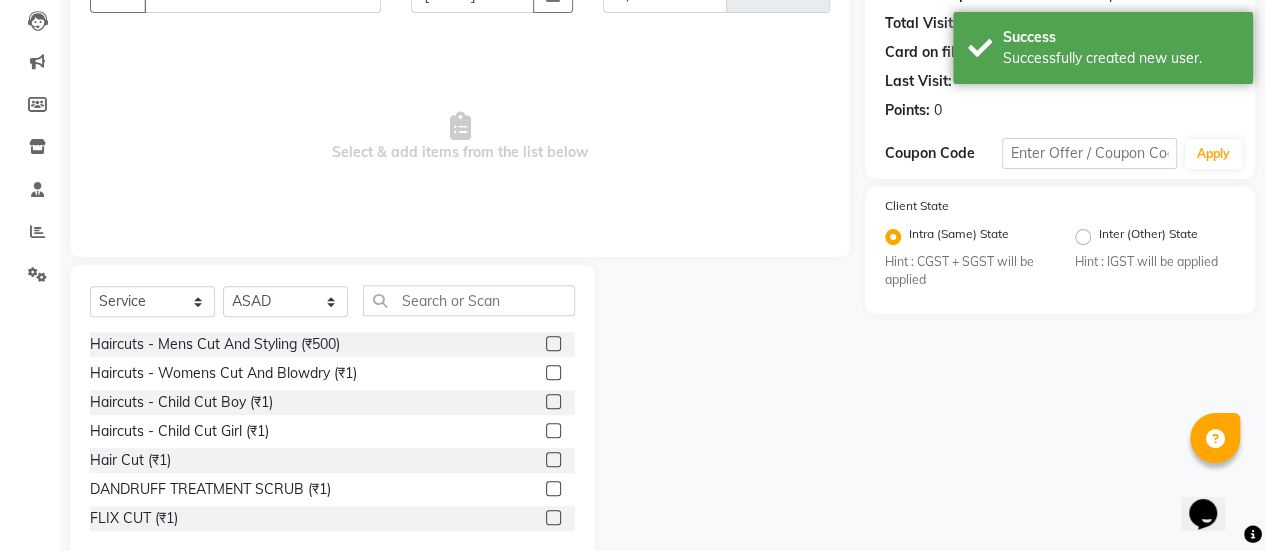 click 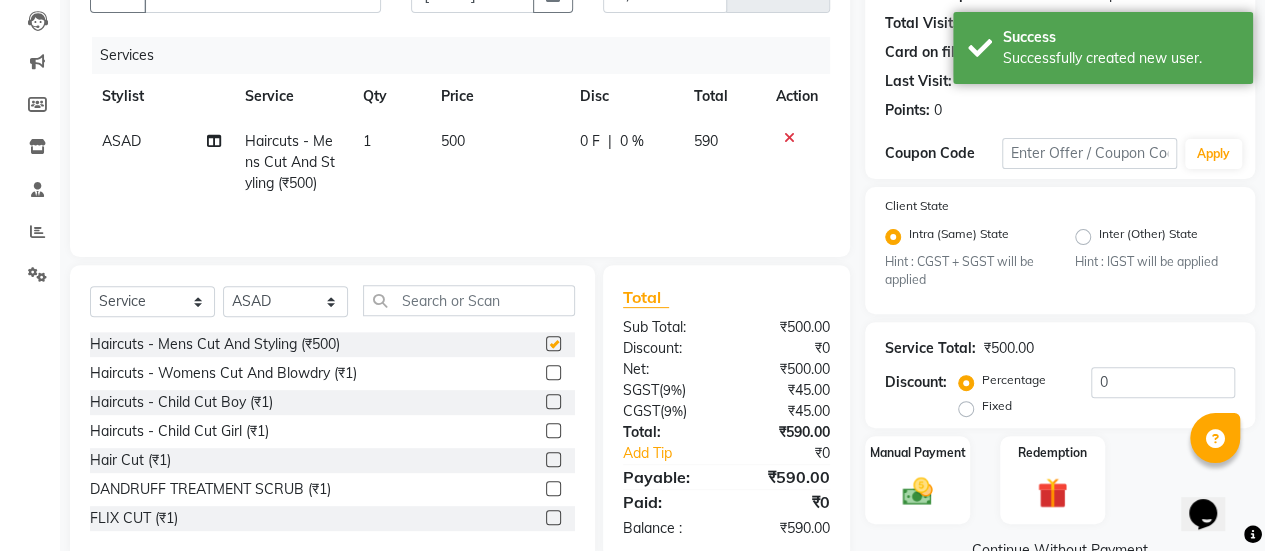 checkbox on "false" 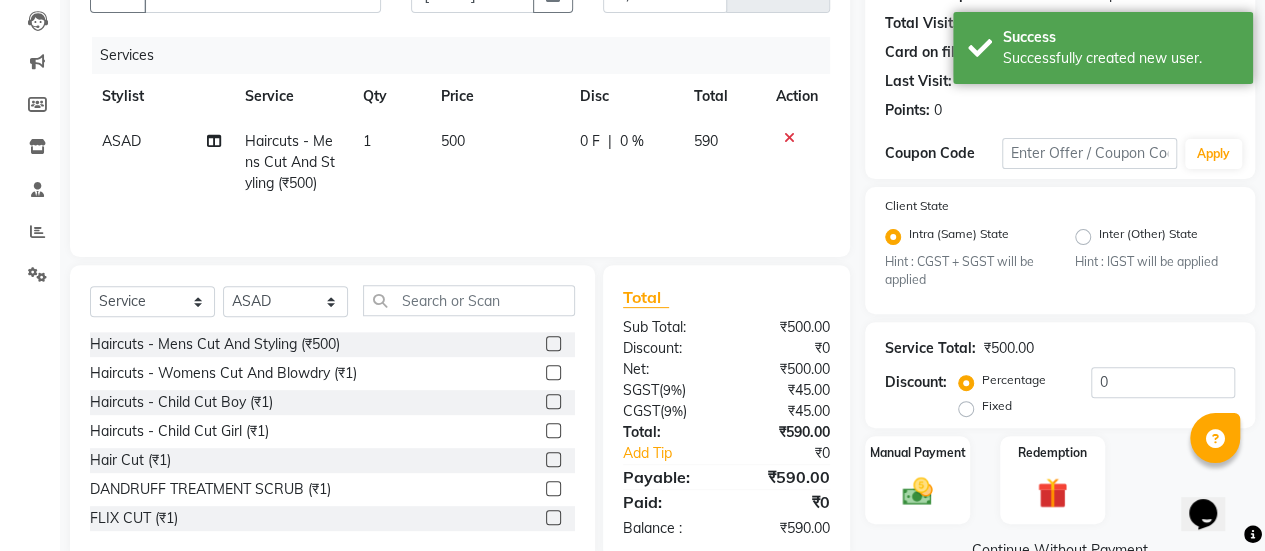 click on "500" 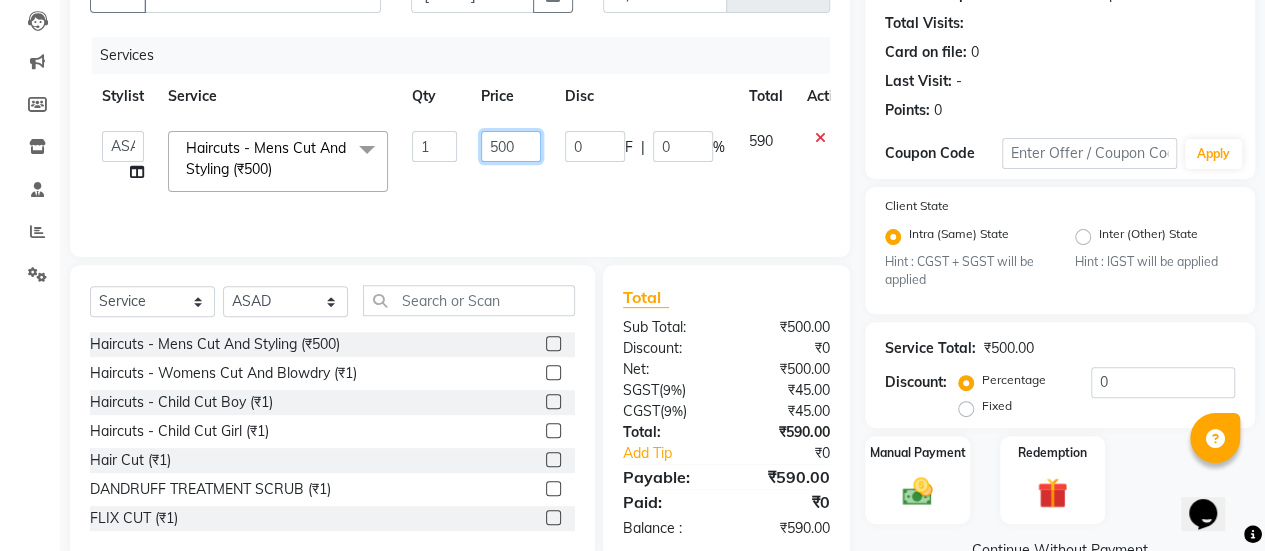 click on "500" 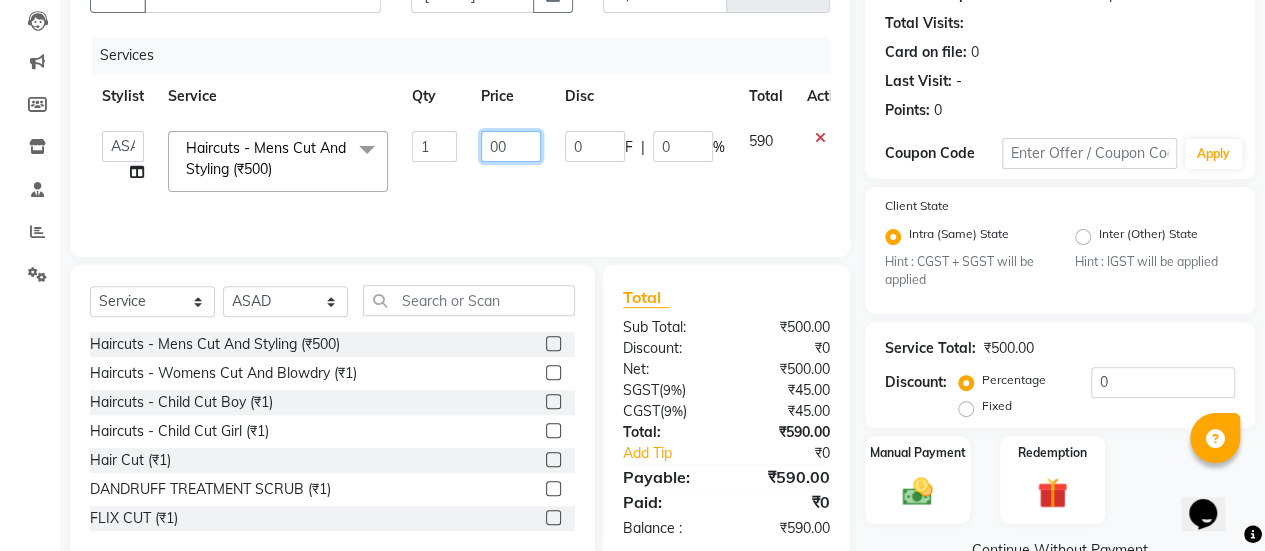 type on "400" 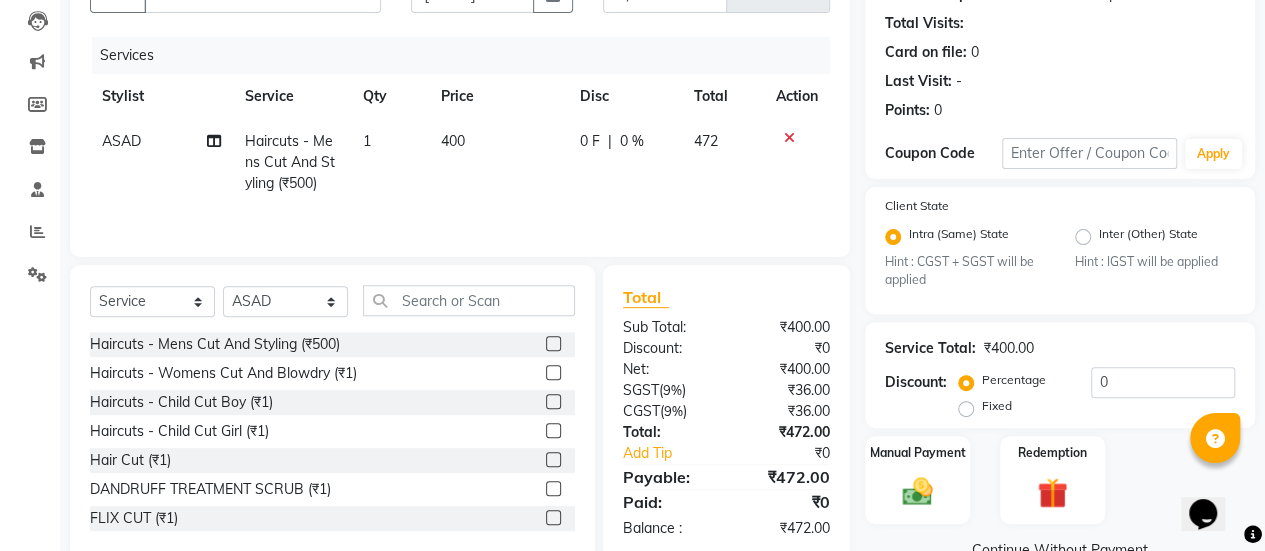 click on "0 F | 0 %" 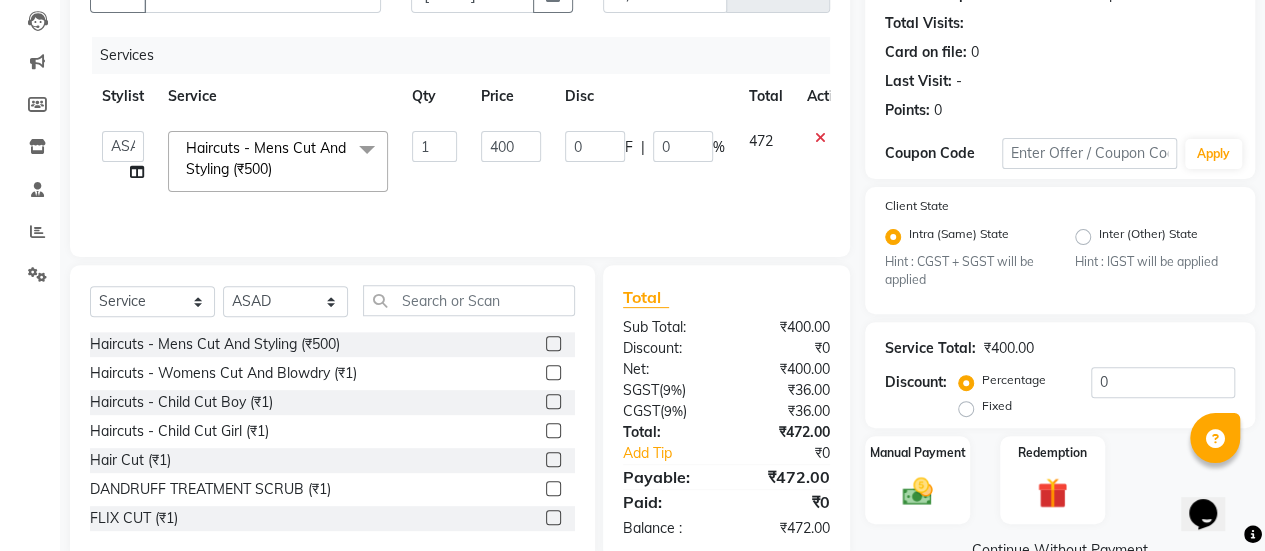 scroll, scrollTop: 254, scrollLeft: 0, axis: vertical 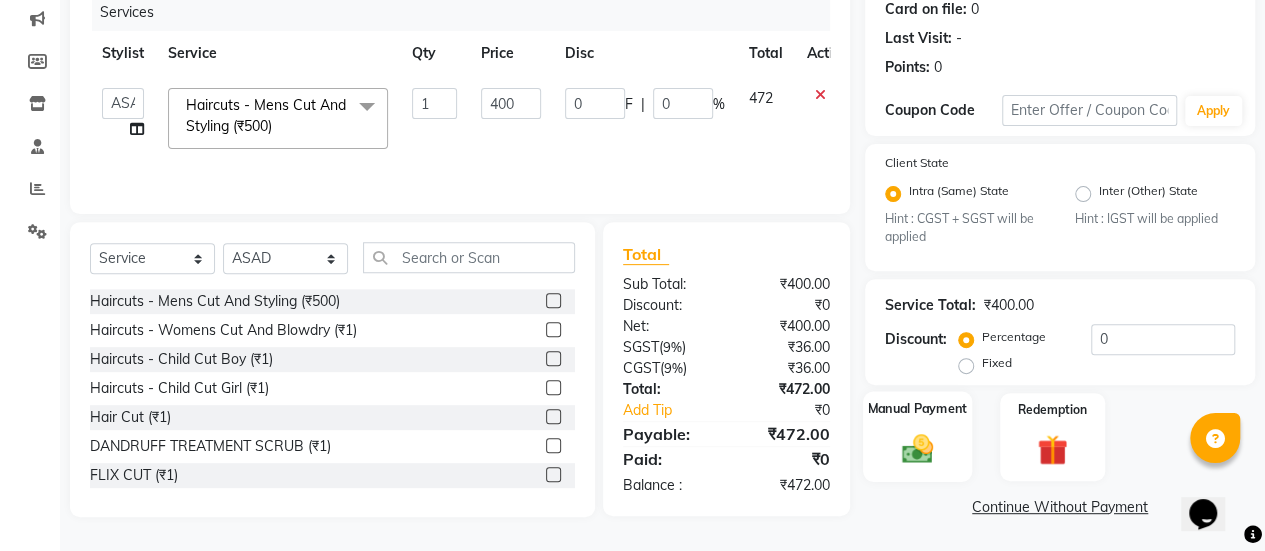 click 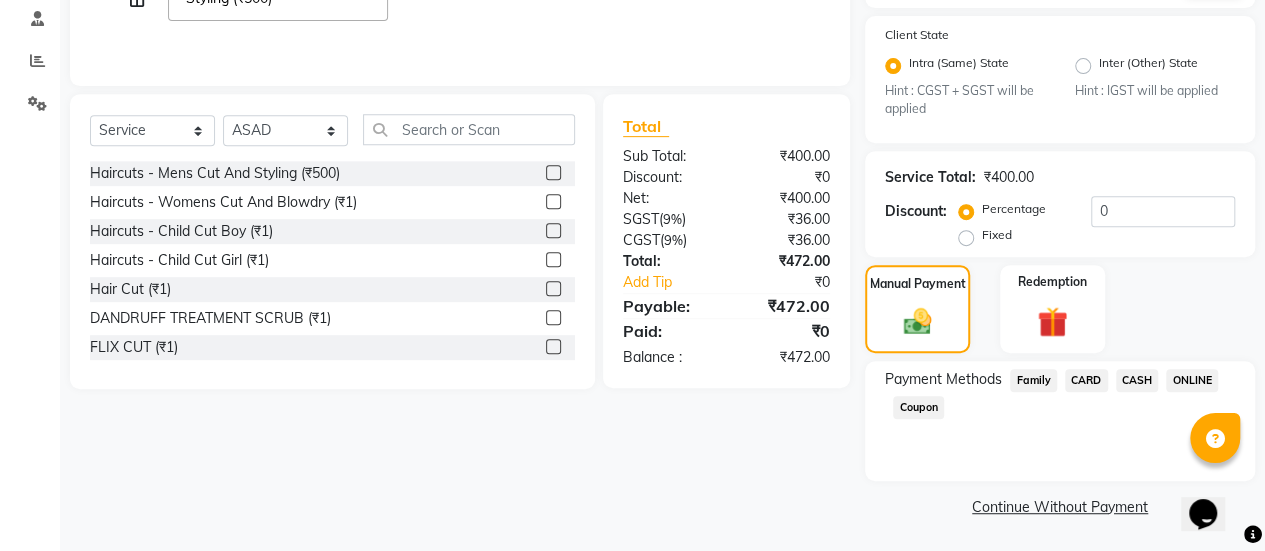 click on "ONLINE" 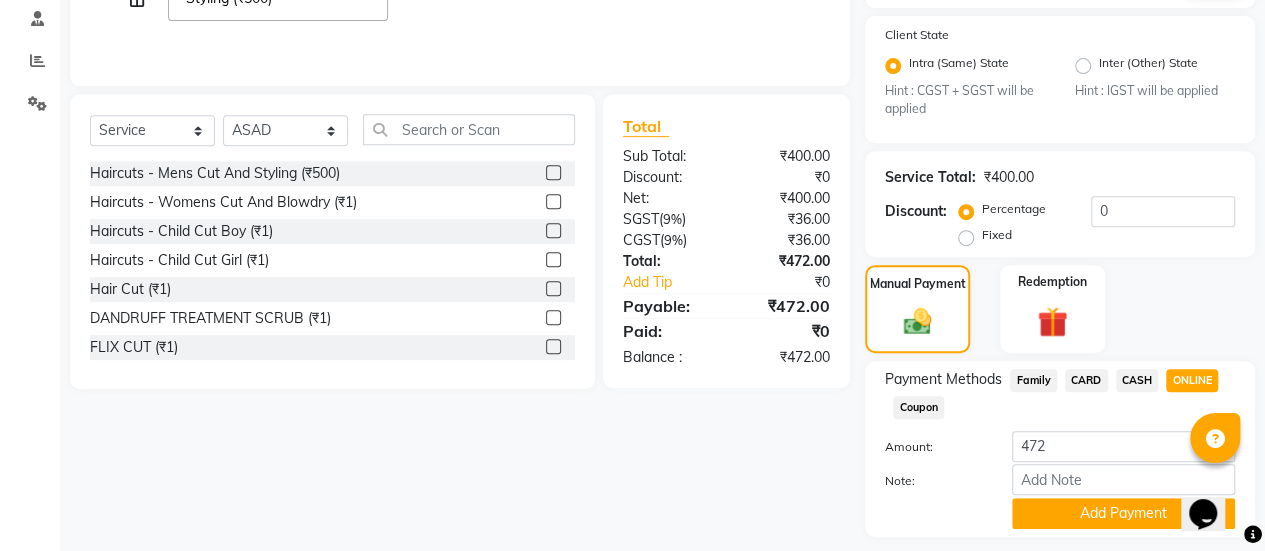 scroll, scrollTop: 438, scrollLeft: 0, axis: vertical 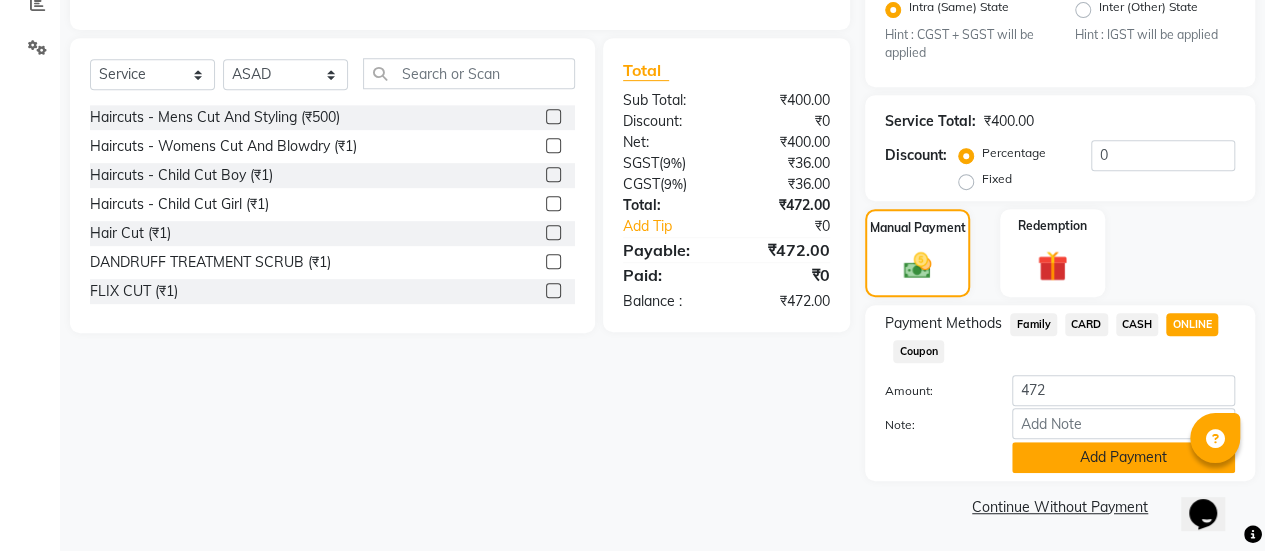 click on "Add Payment" 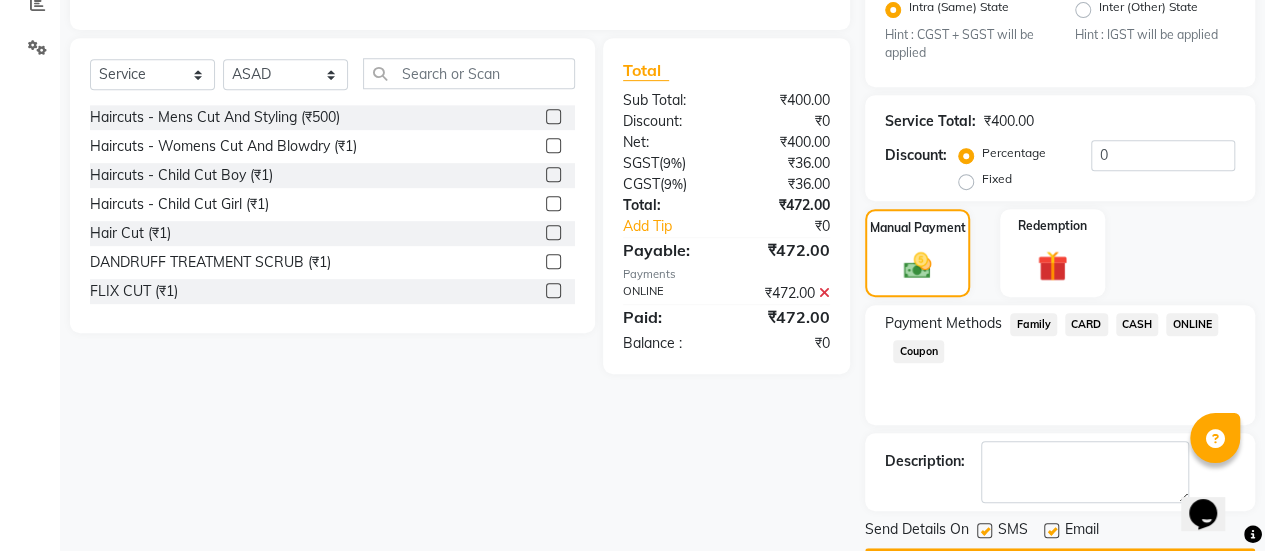 scroll, scrollTop: 493, scrollLeft: 0, axis: vertical 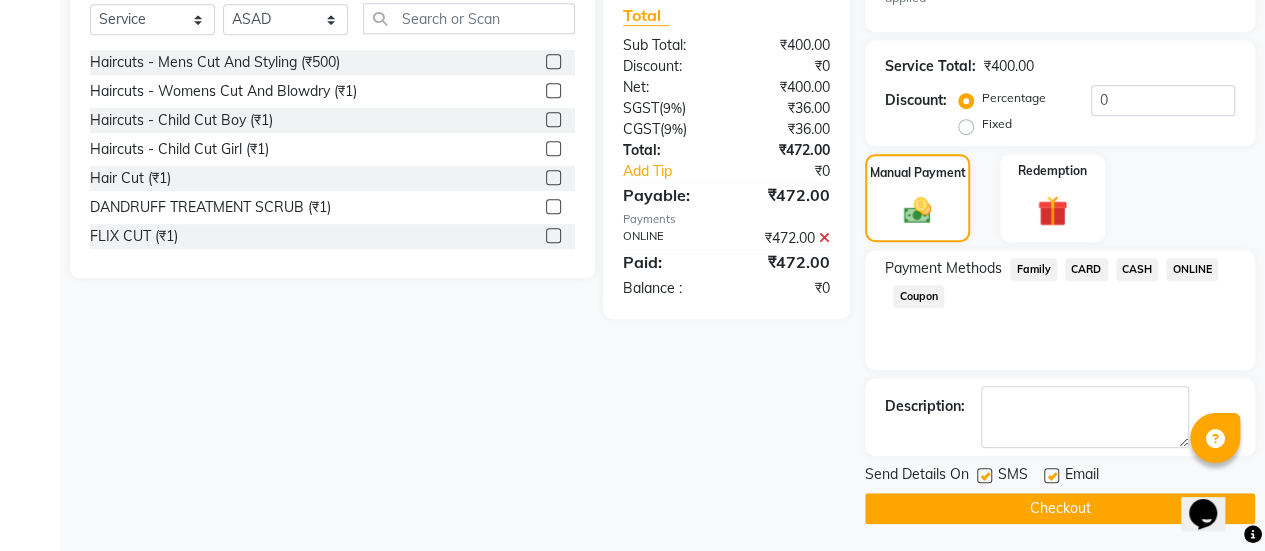 click 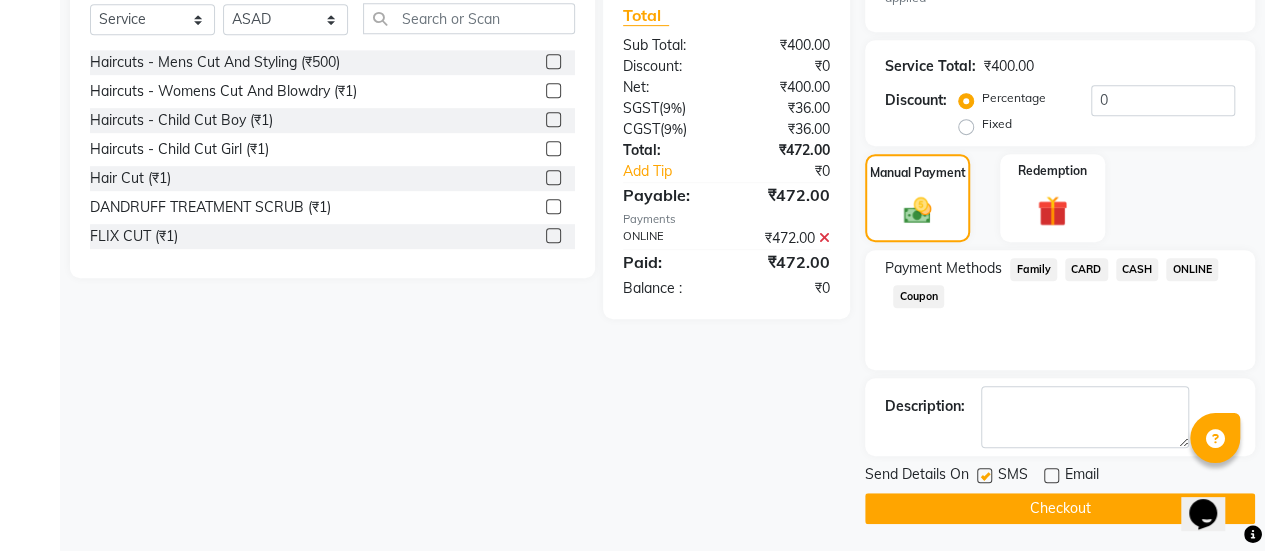 click on "Checkout" 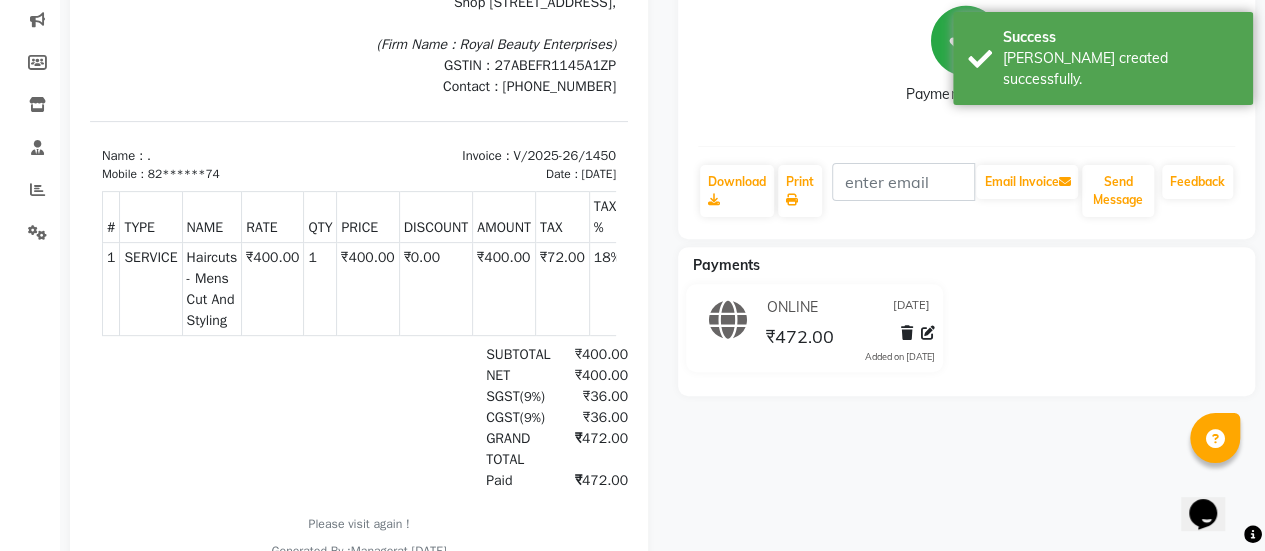 scroll, scrollTop: 0, scrollLeft: 0, axis: both 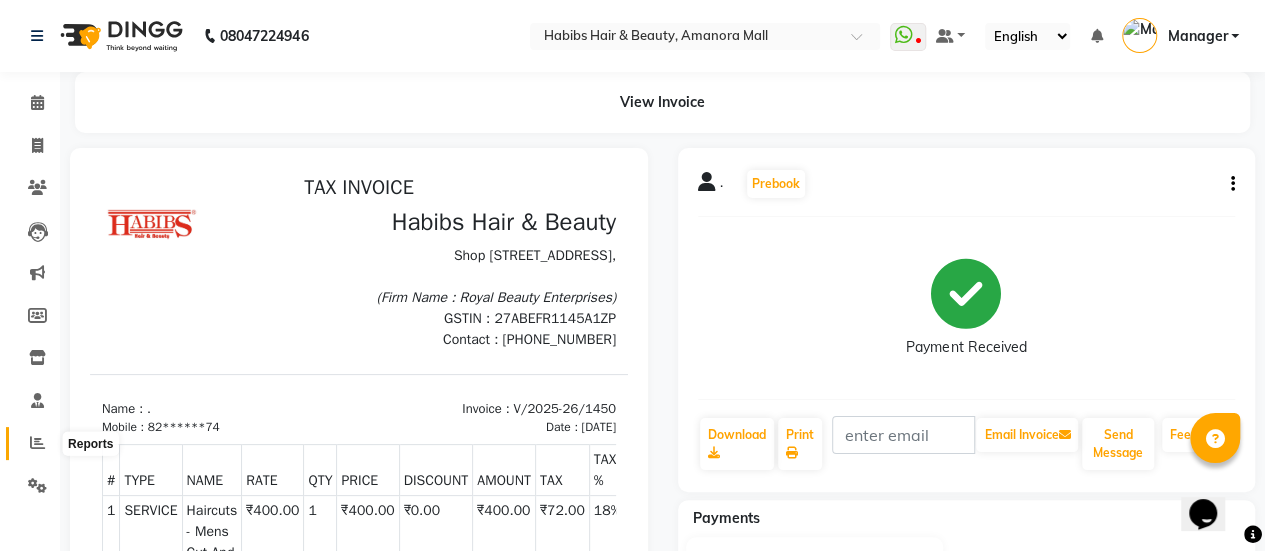 click 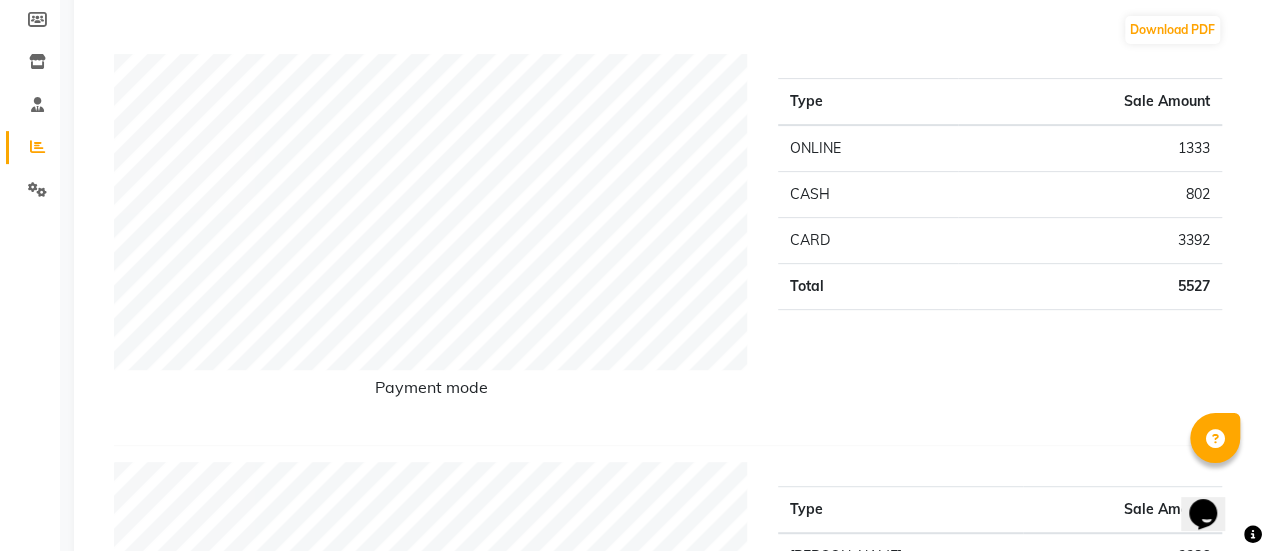 scroll, scrollTop: 0, scrollLeft: 0, axis: both 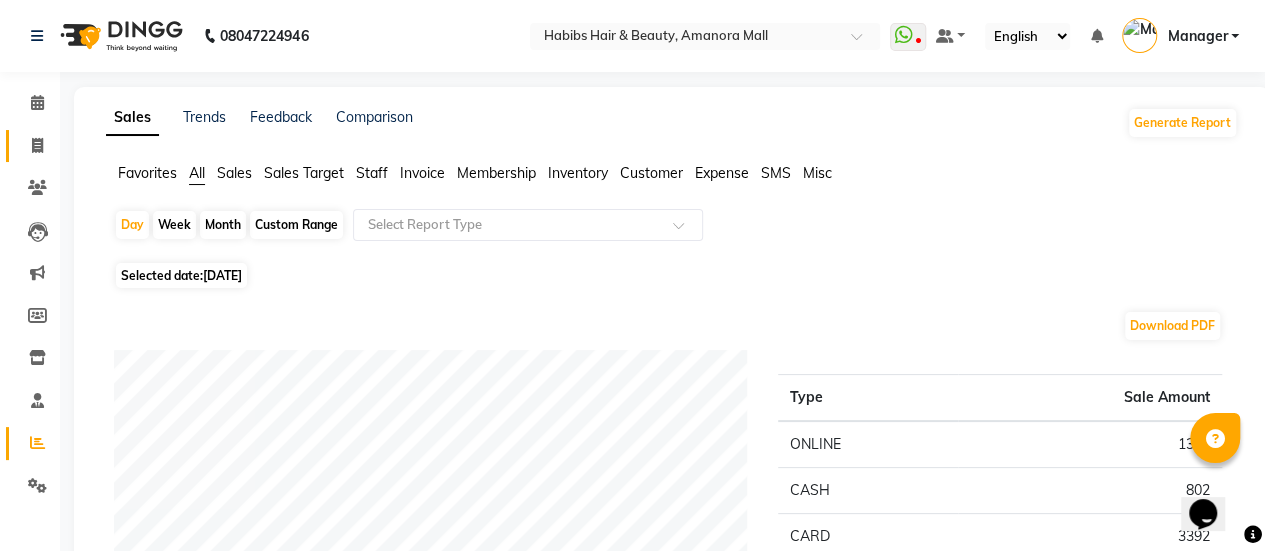 click on "Invoice" 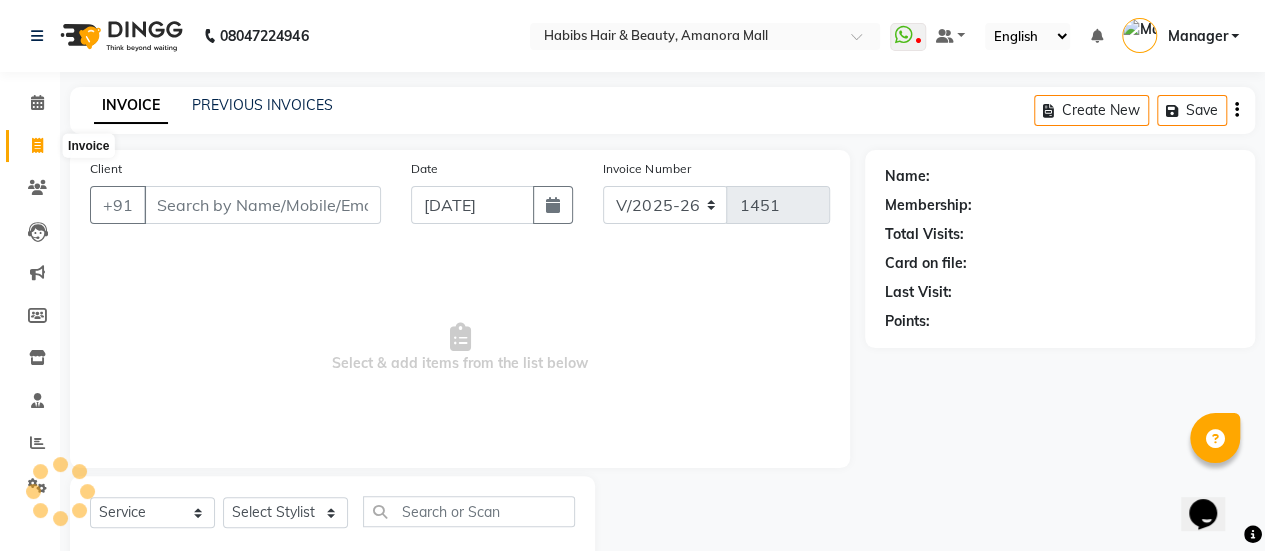 scroll, scrollTop: 49, scrollLeft: 0, axis: vertical 